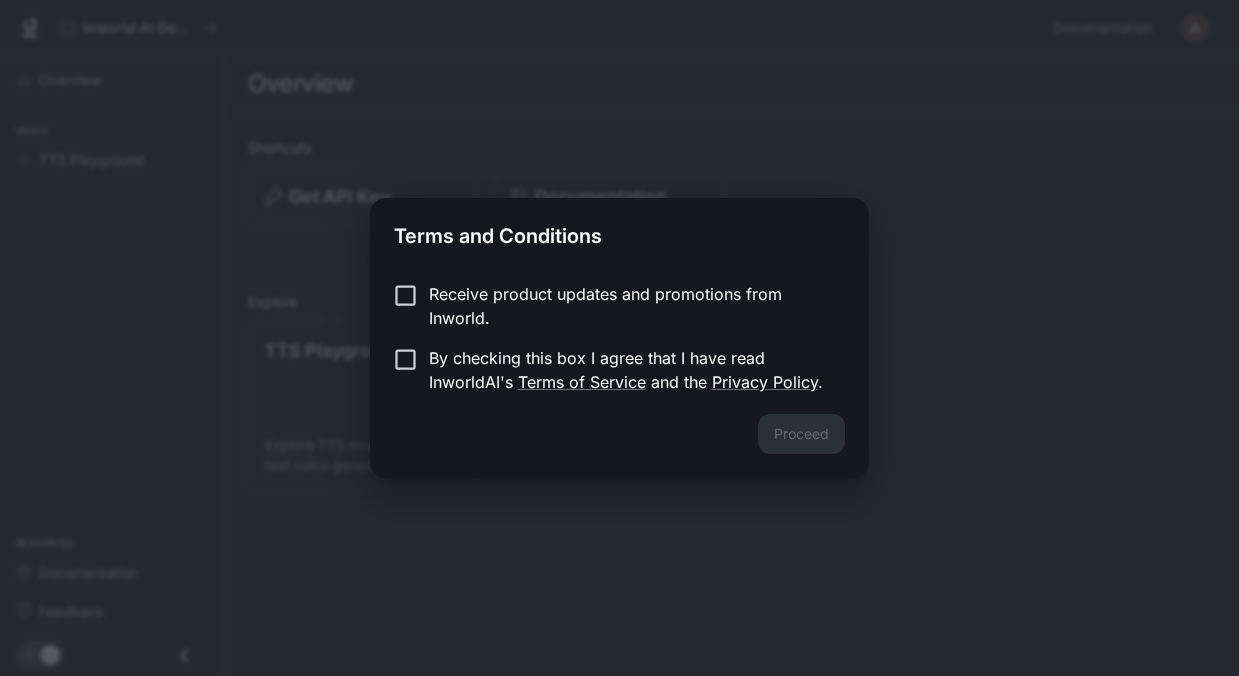 scroll, scrollTop: 0, scrollLeft: 0, axis: both 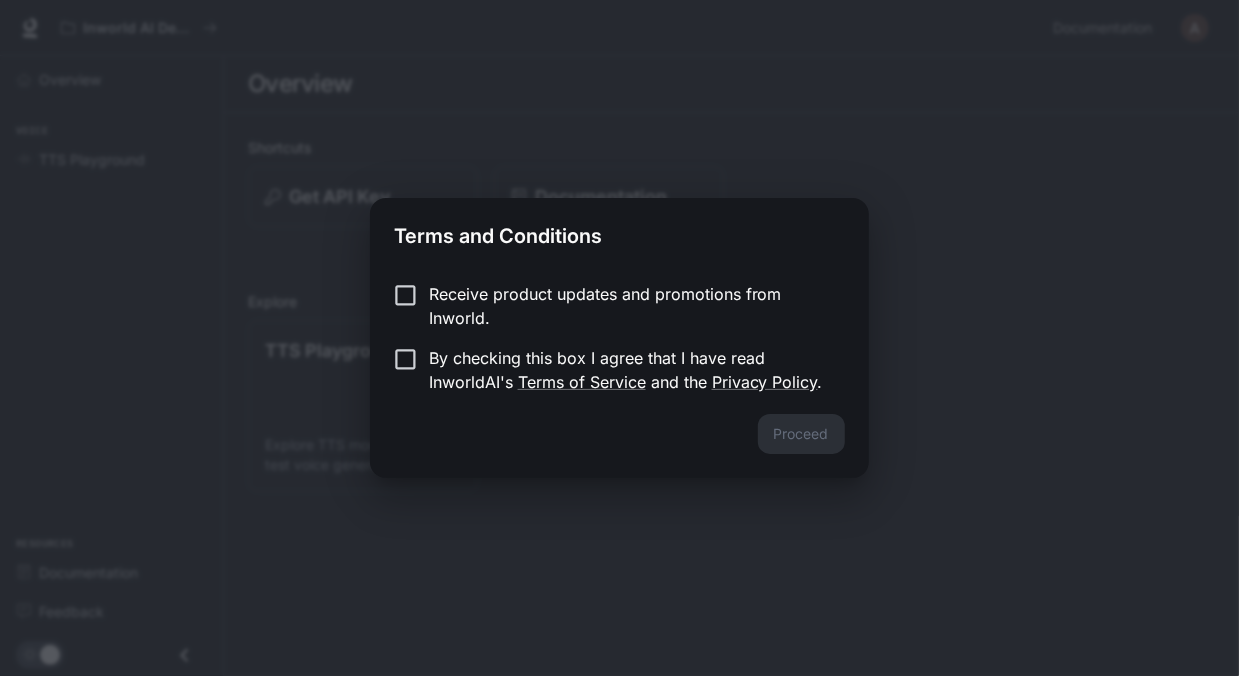 click on "Receive product updates and promotions from Inworld." at bounding box center [629, 306] 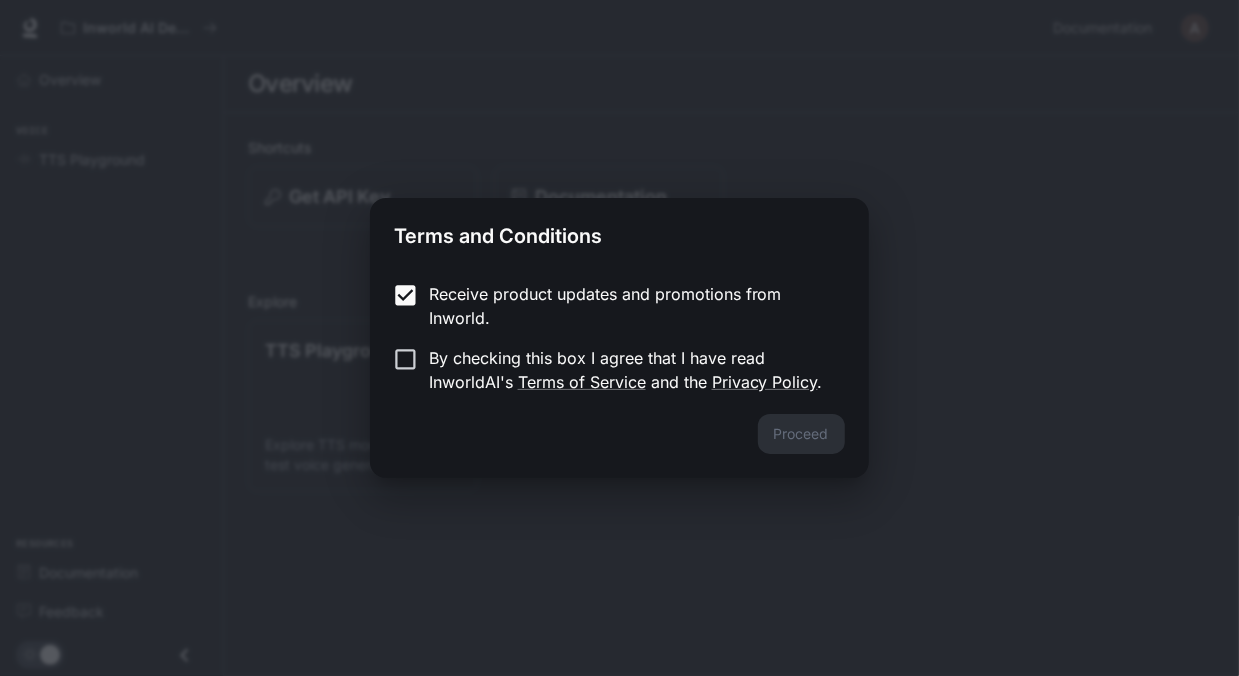 click on "By checking this box I agree that I have read InworldAI's   Terms of Service   and the   Privacy Policy ." at bounding box center [629, 370] 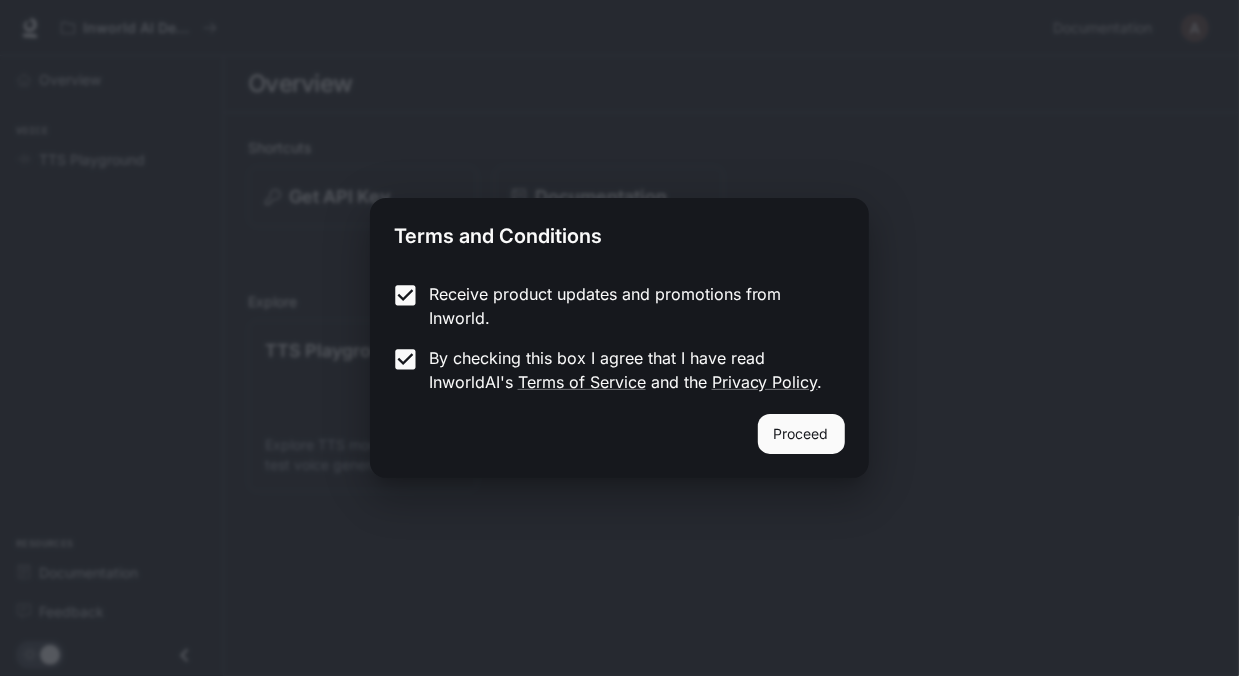 click on "Proceed" at bounding box center [801, 434] 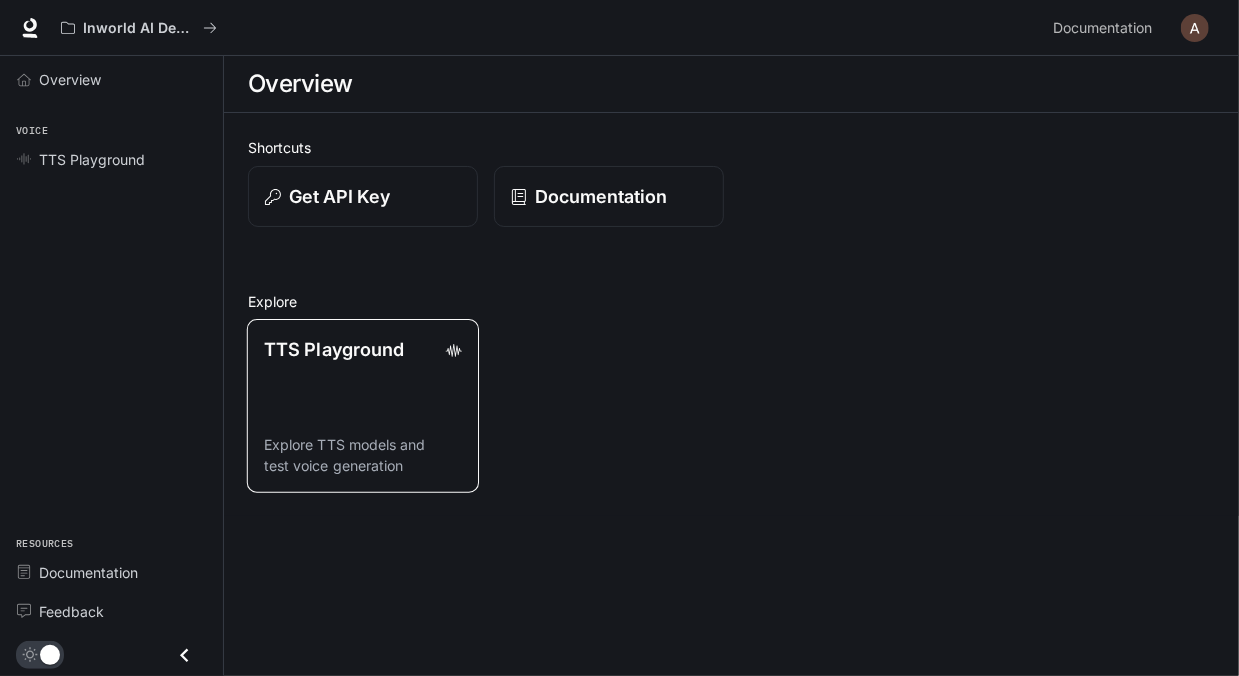click on "TTS Playground" at bounding box center [334, 349] 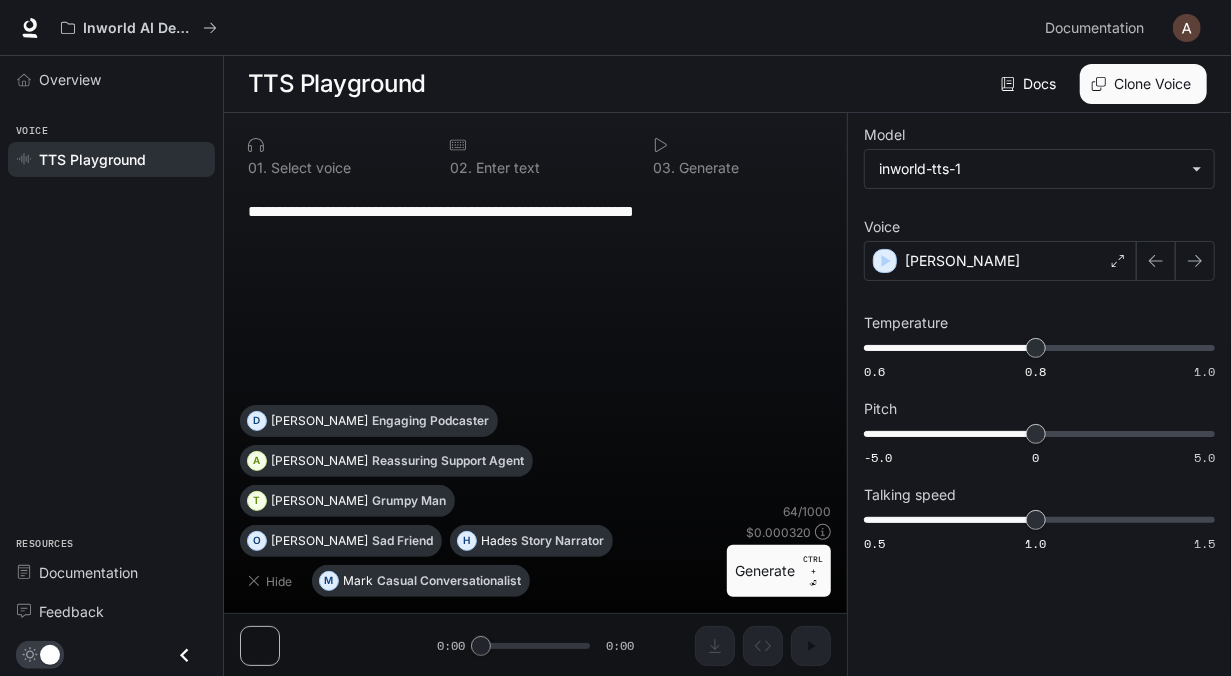 click on "**********" at bounding box center (535, 296) 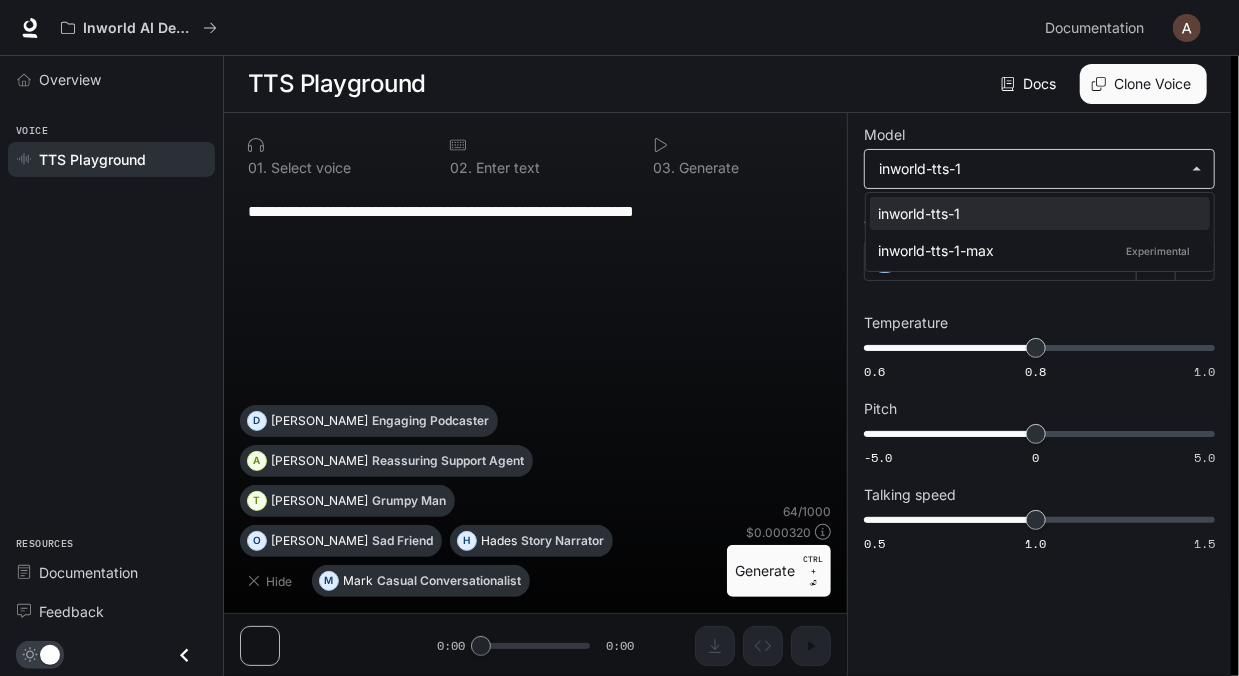 click on "**********" at bounding box center (619, 338) 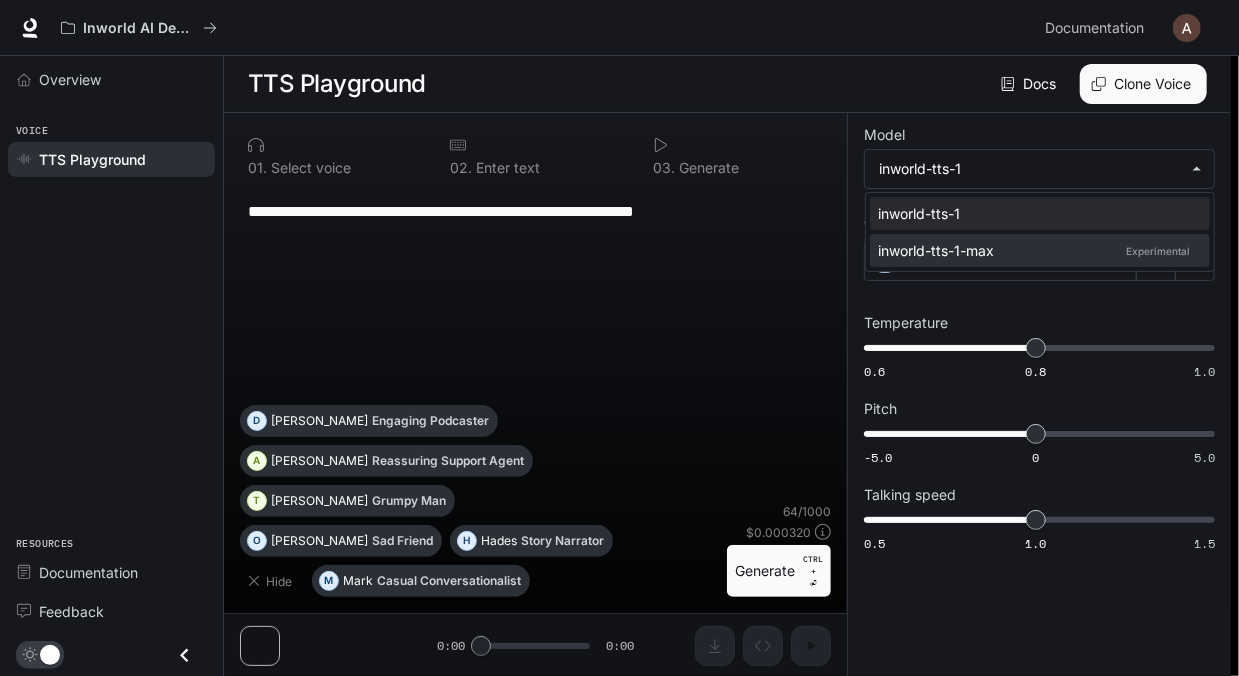 click on "inworld-tts-1-max Experimental" at bounding box center [1036, 250] 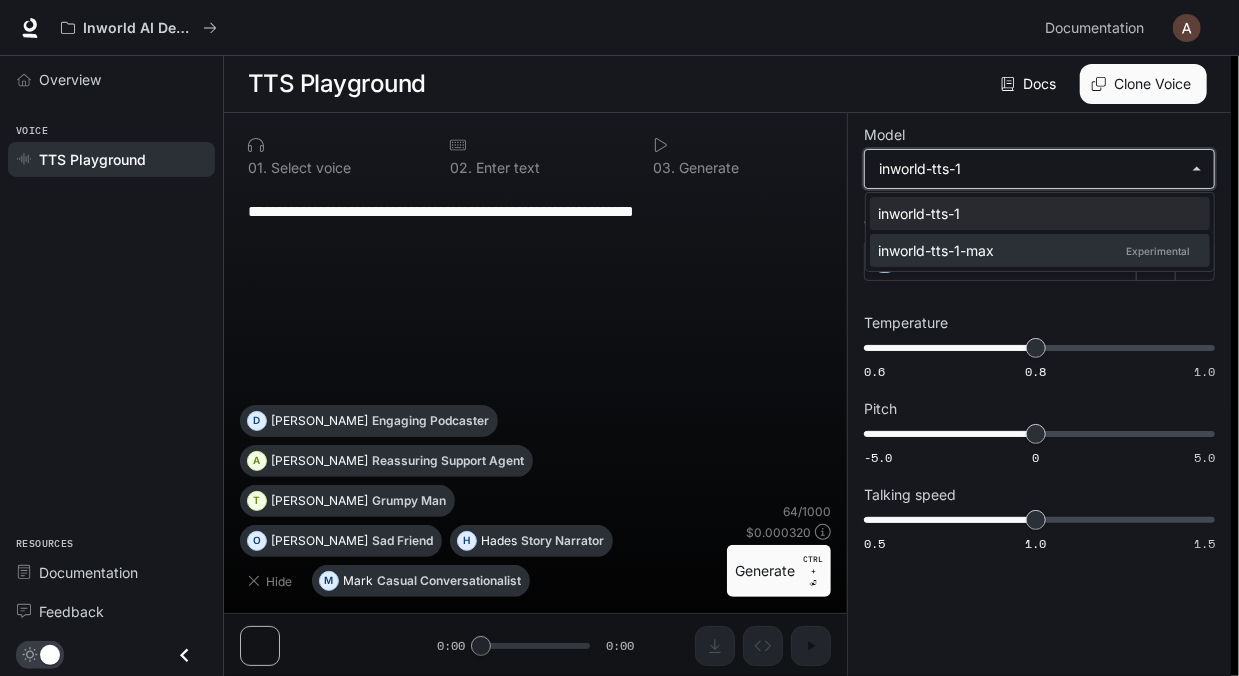 type on "**********" 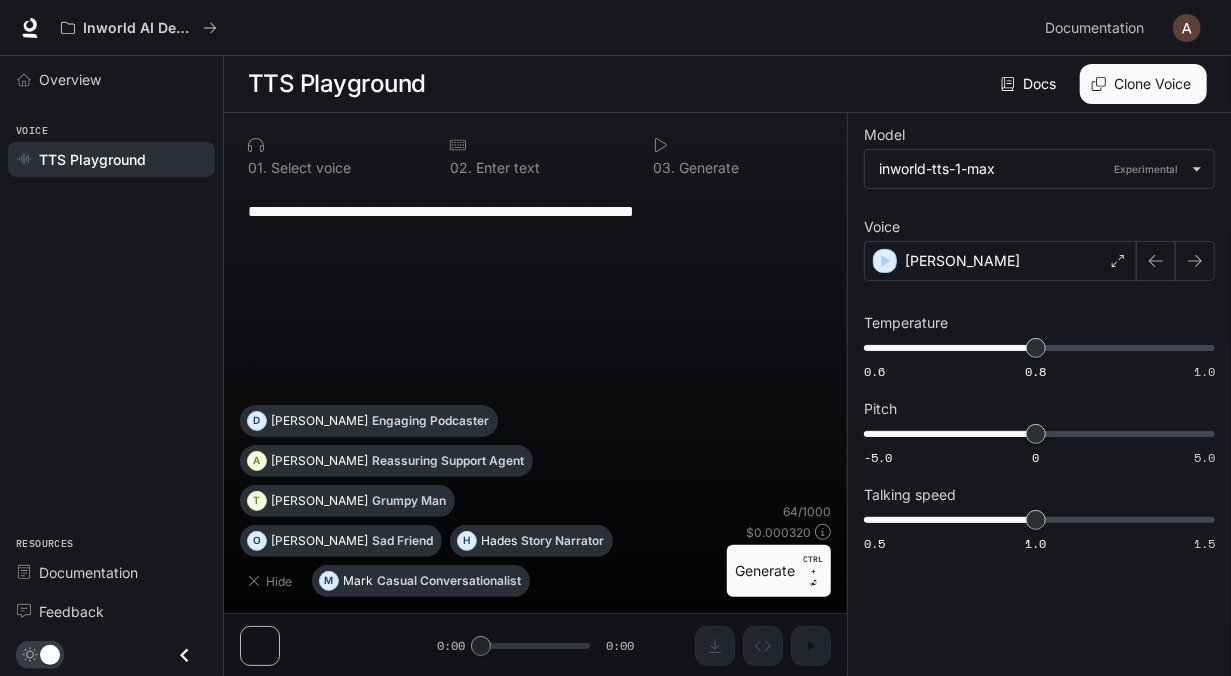 click on "0 1 .   Select voice" at bounding box center (333, 156) 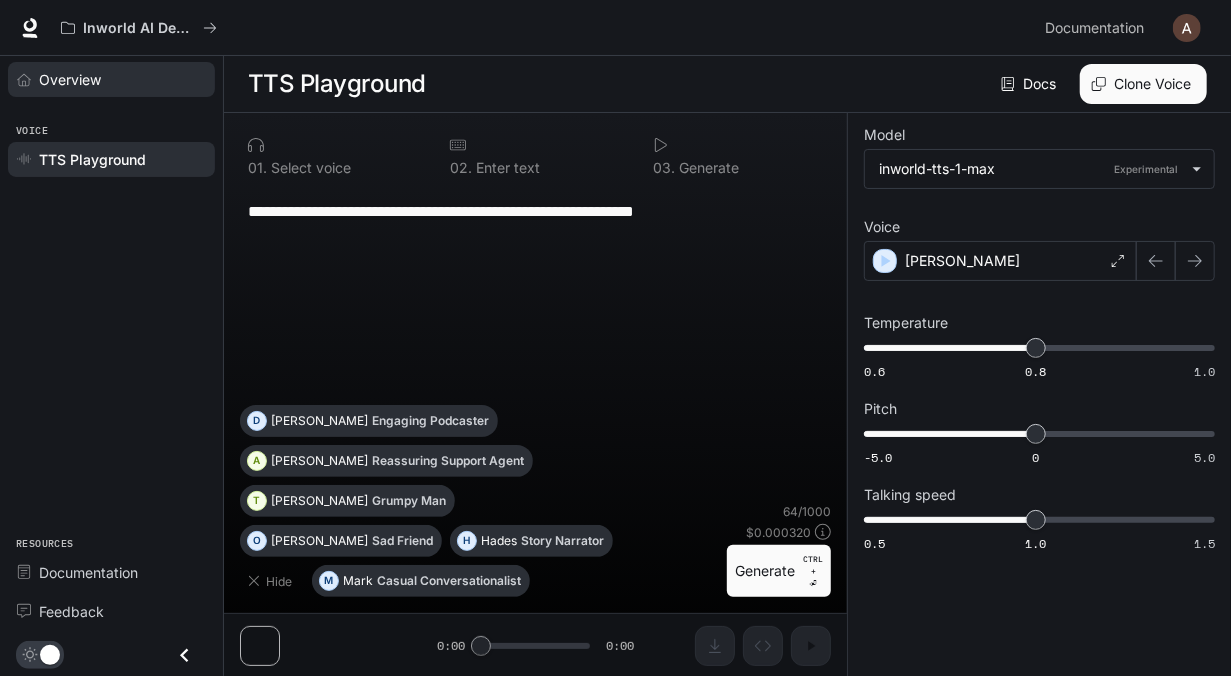 click on "Overview" at bounding box center [70, 79] 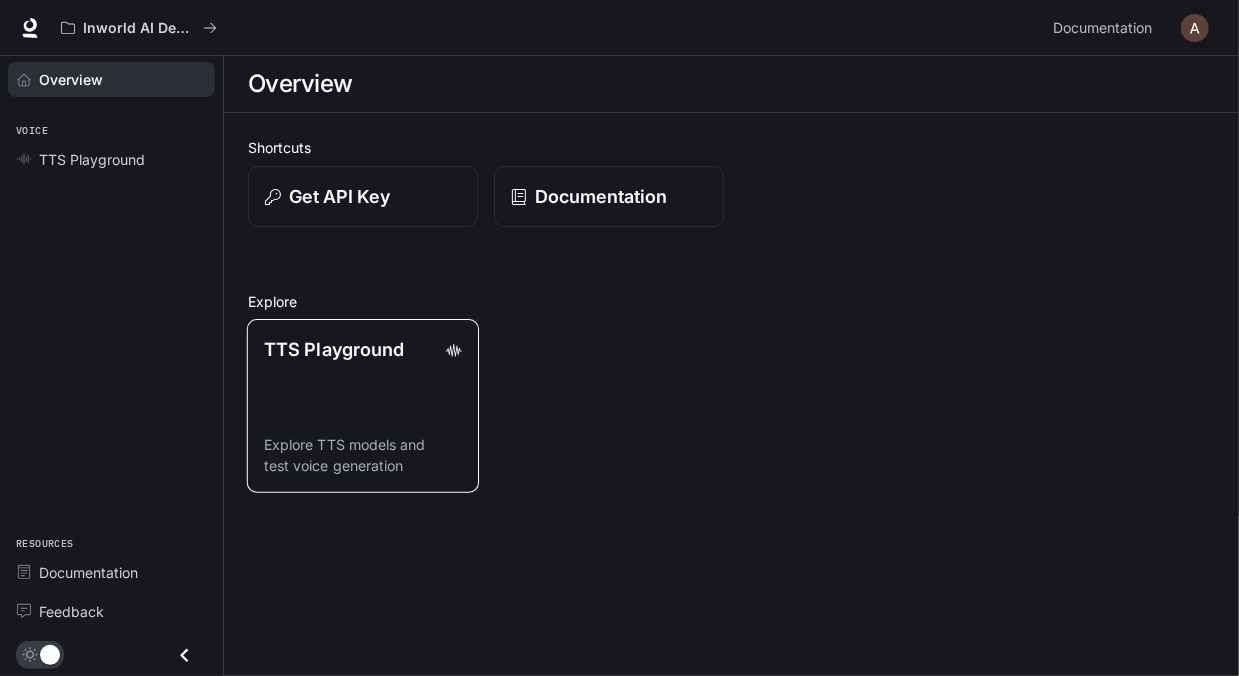 click on "TTS Playground Explore TTS models and test voice generation" at bounding box center (363, 406) 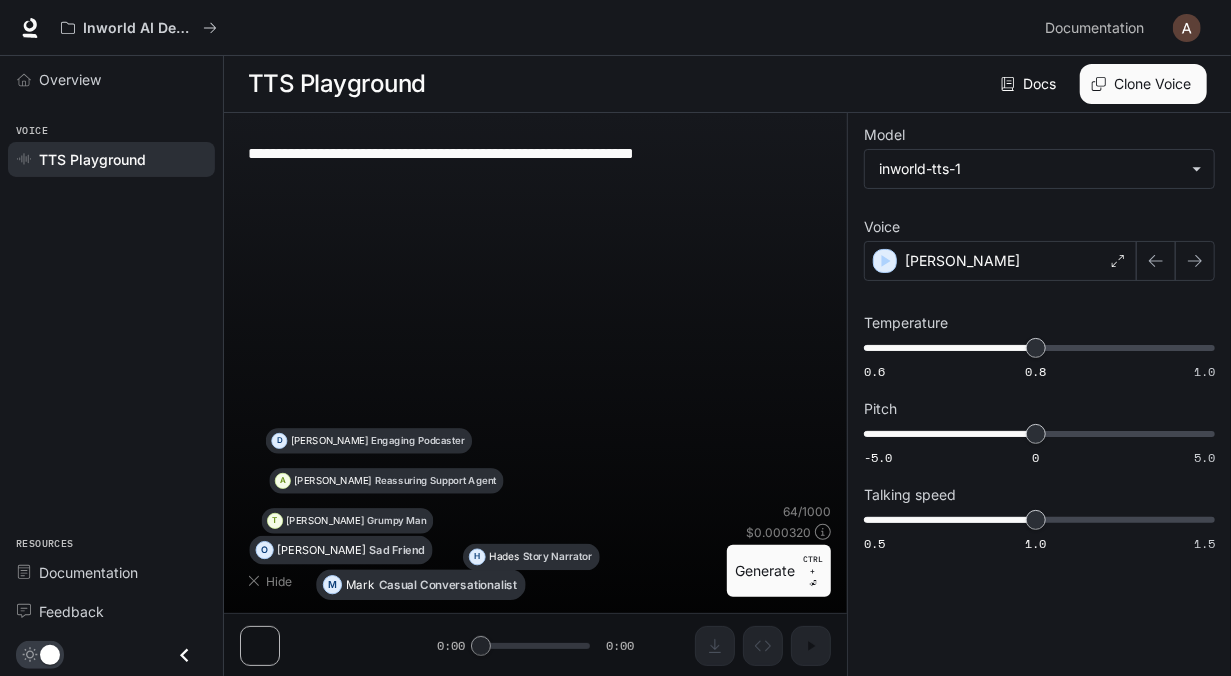 type on "**********" 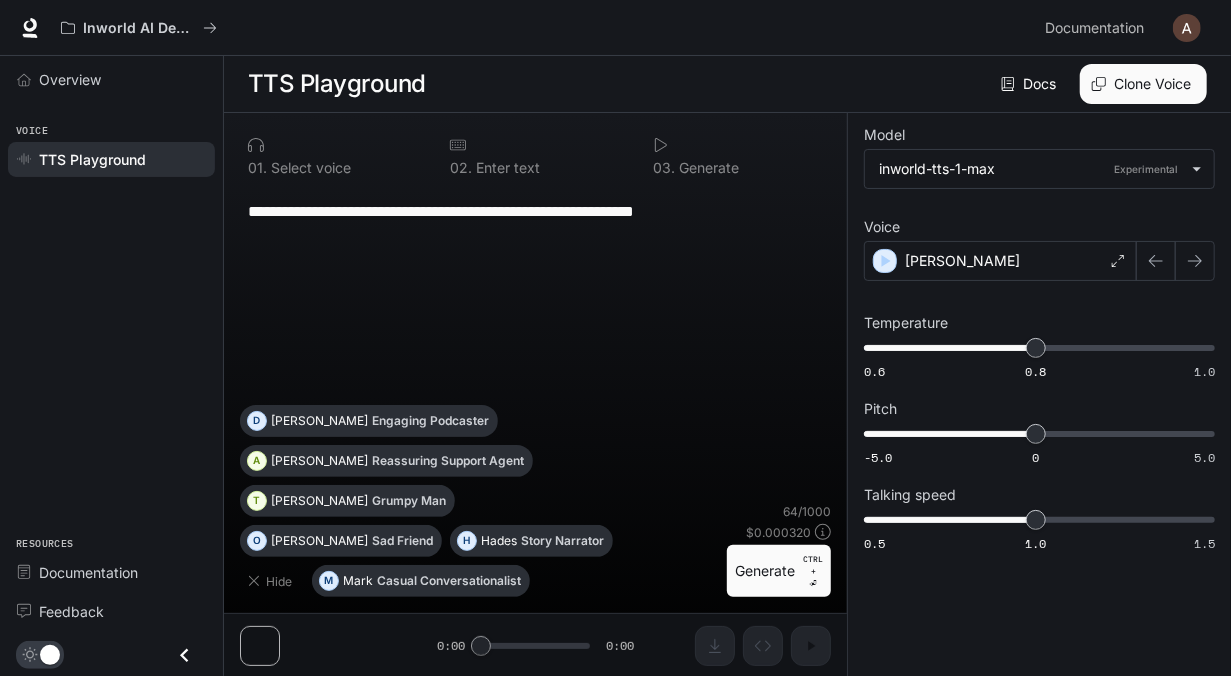 click on "TTS Playground" at bounding box center [337, 84] 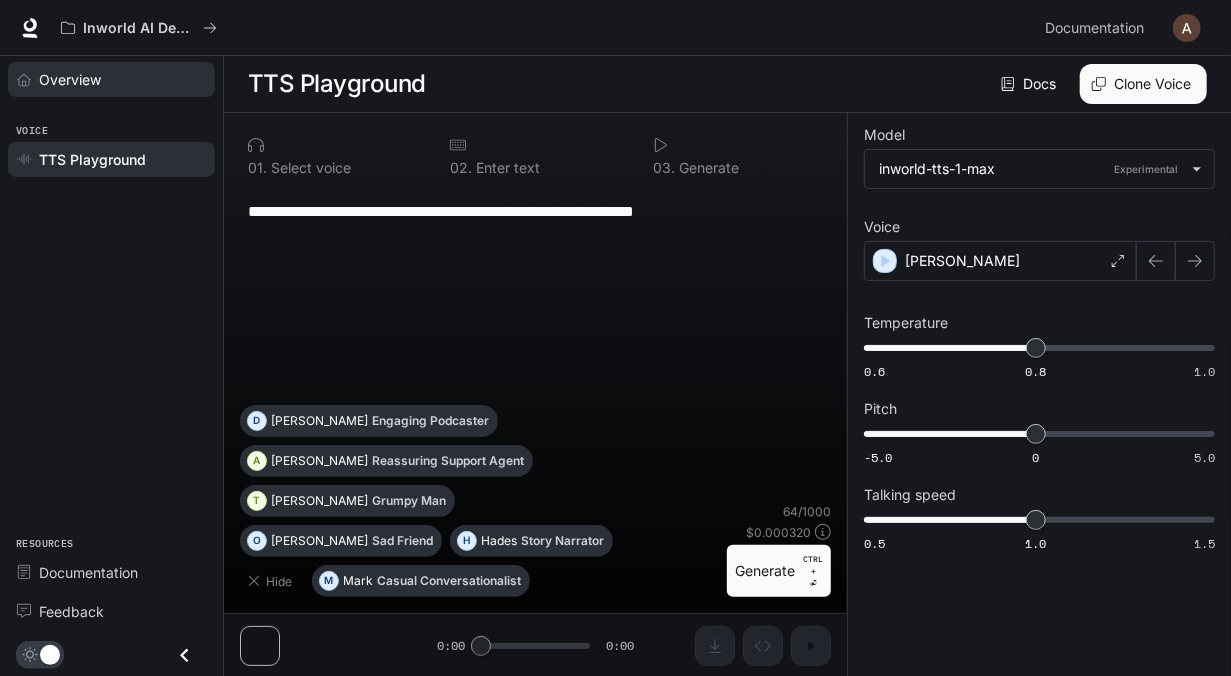 click on "Overview" at bounding box center (70, 79) 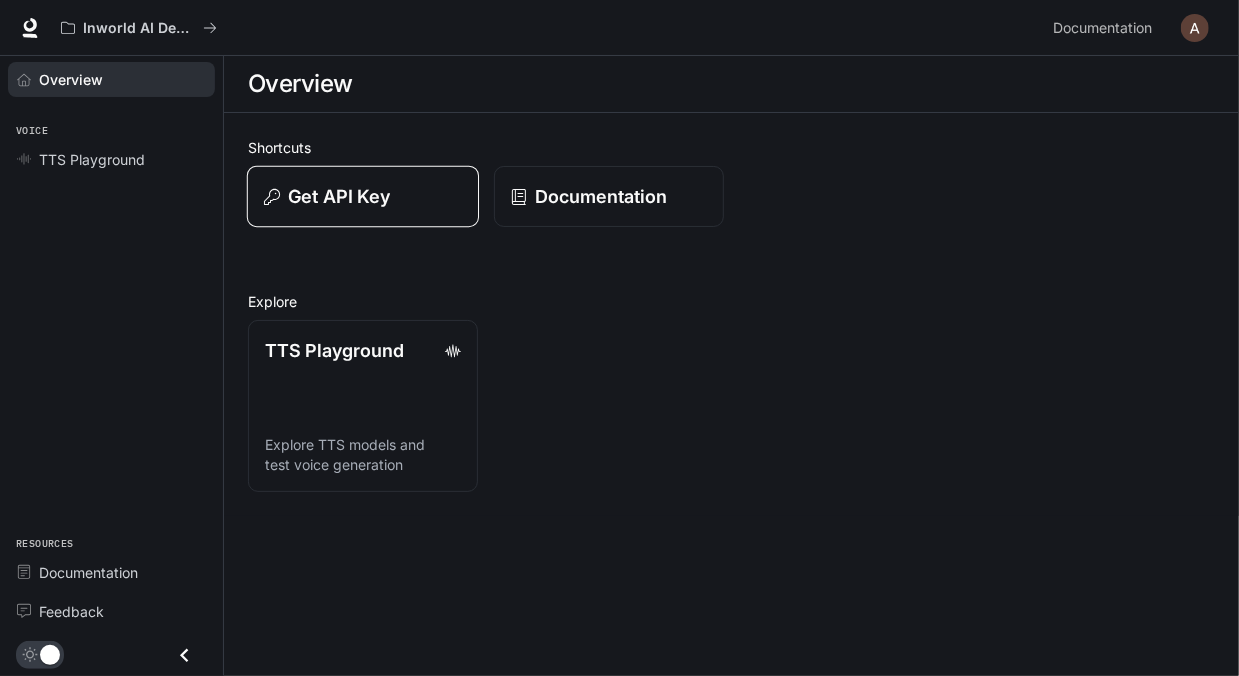 click on "Get API Key" at bounding box center [363, 197] 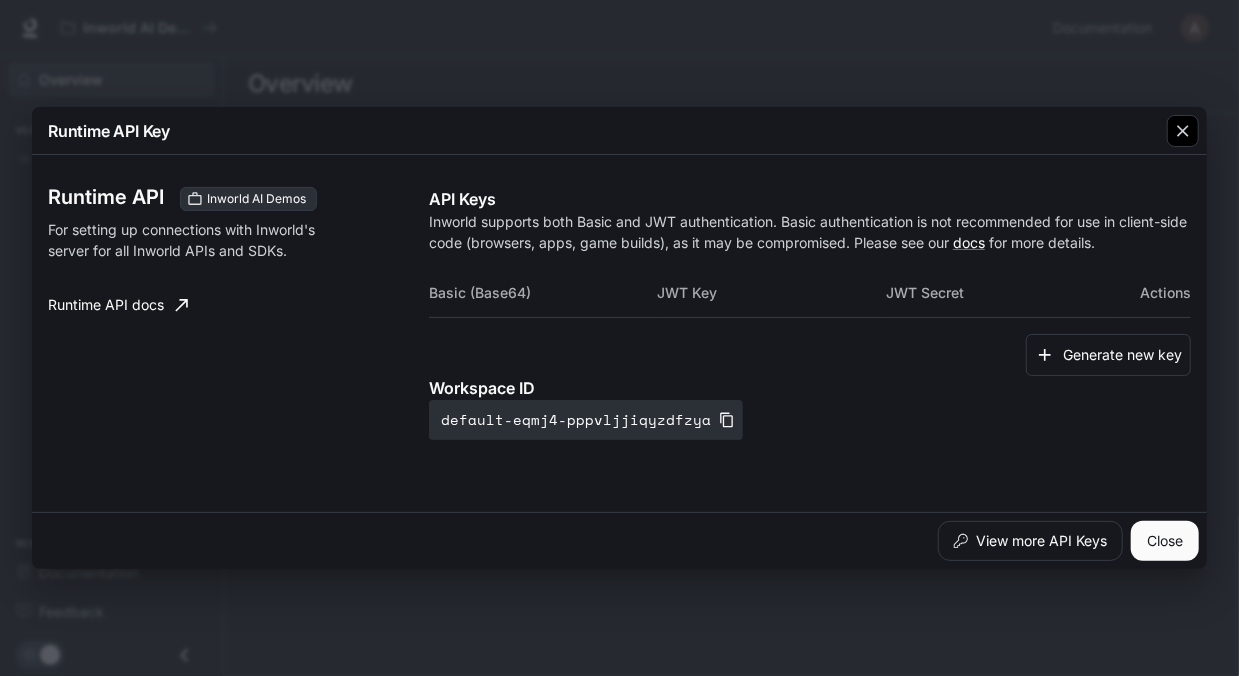 click 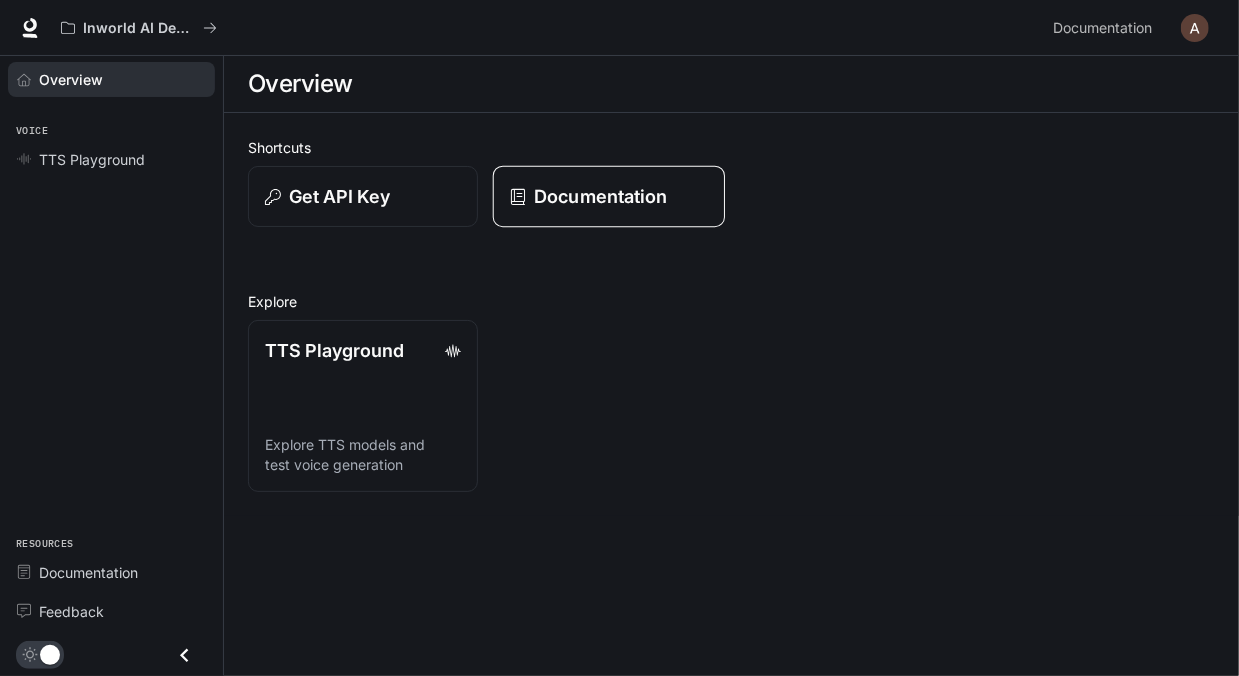 drag, startPoint x: 624, startPoint y: 192, endPoint x: 537, endPoint y: 214, distance: 89.73851 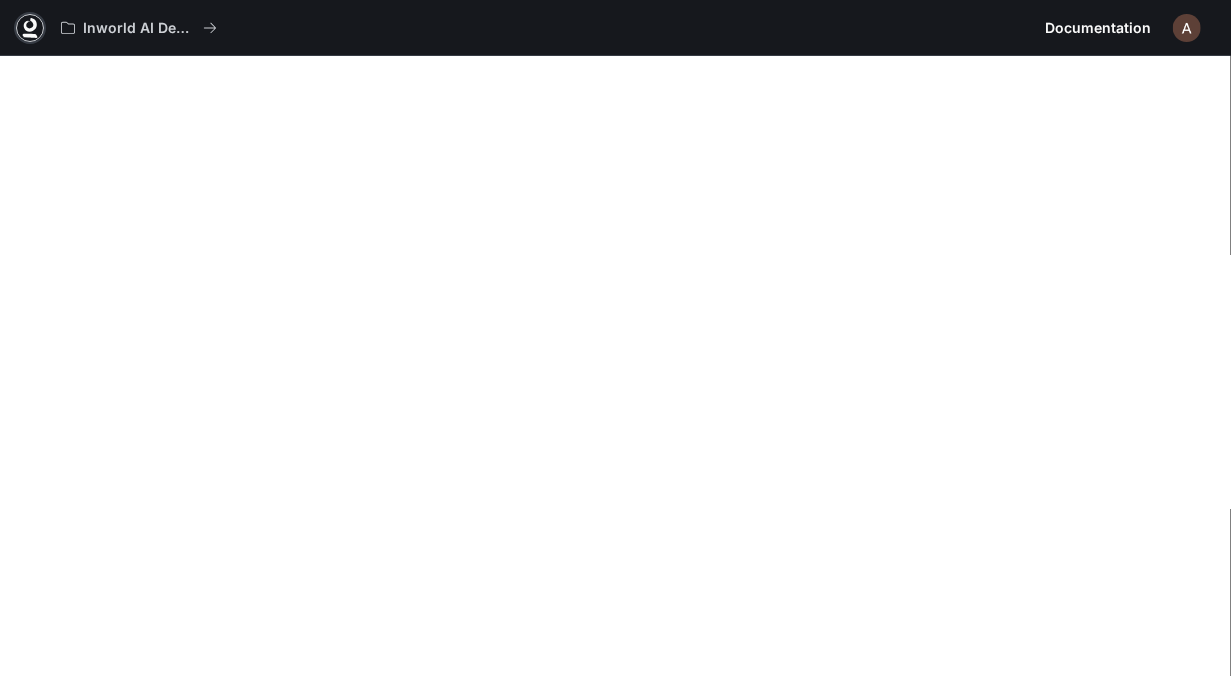 click 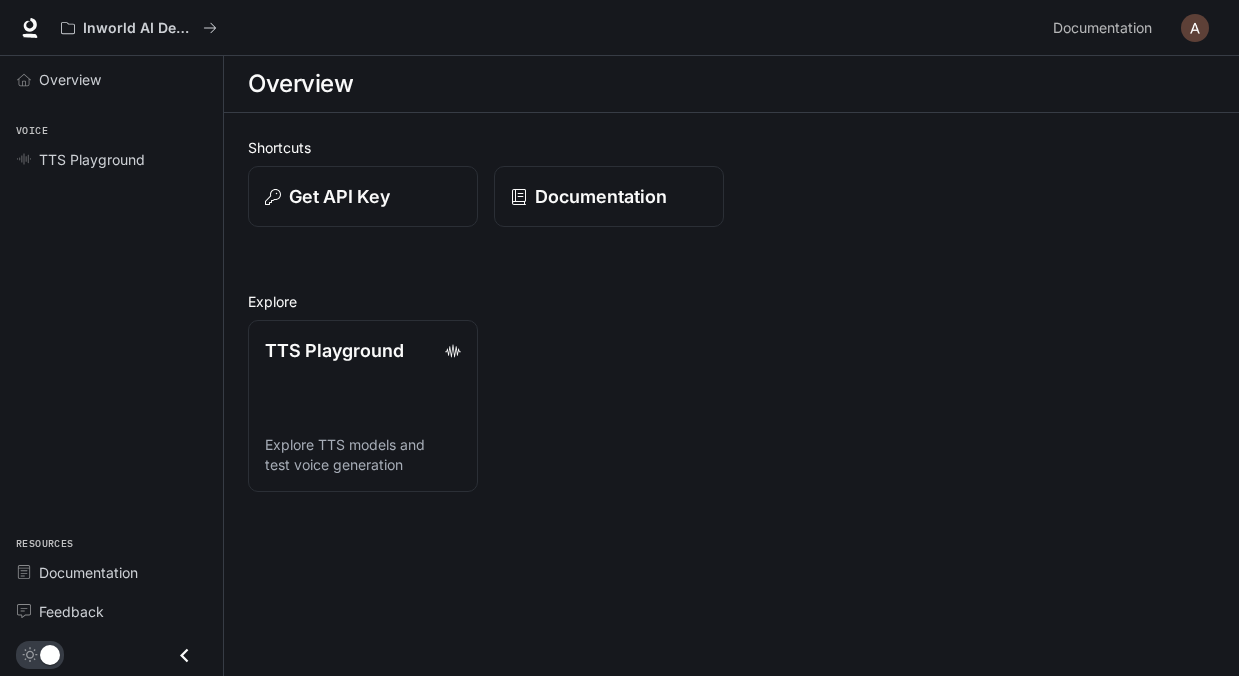 scroll, scrollTop: 0, scrollLeft: 0, axis: both 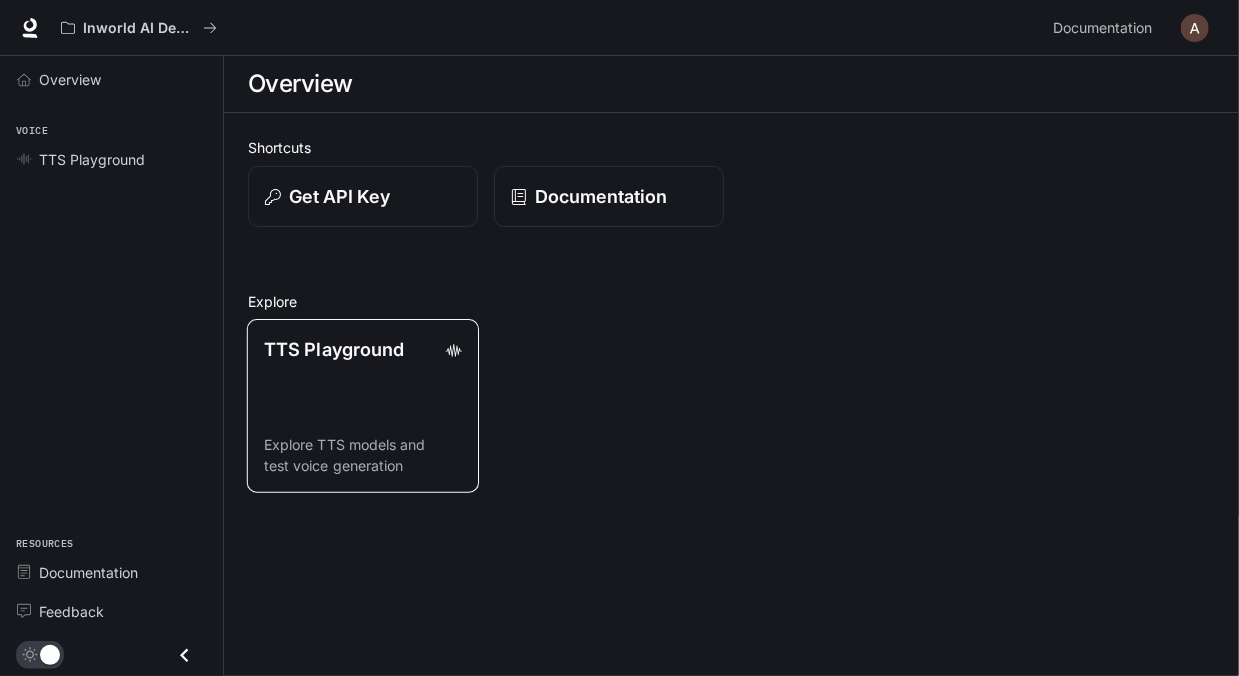 click on "TTS Playground Explore TTS models and test voice generation" at bounding box center (363, 406) 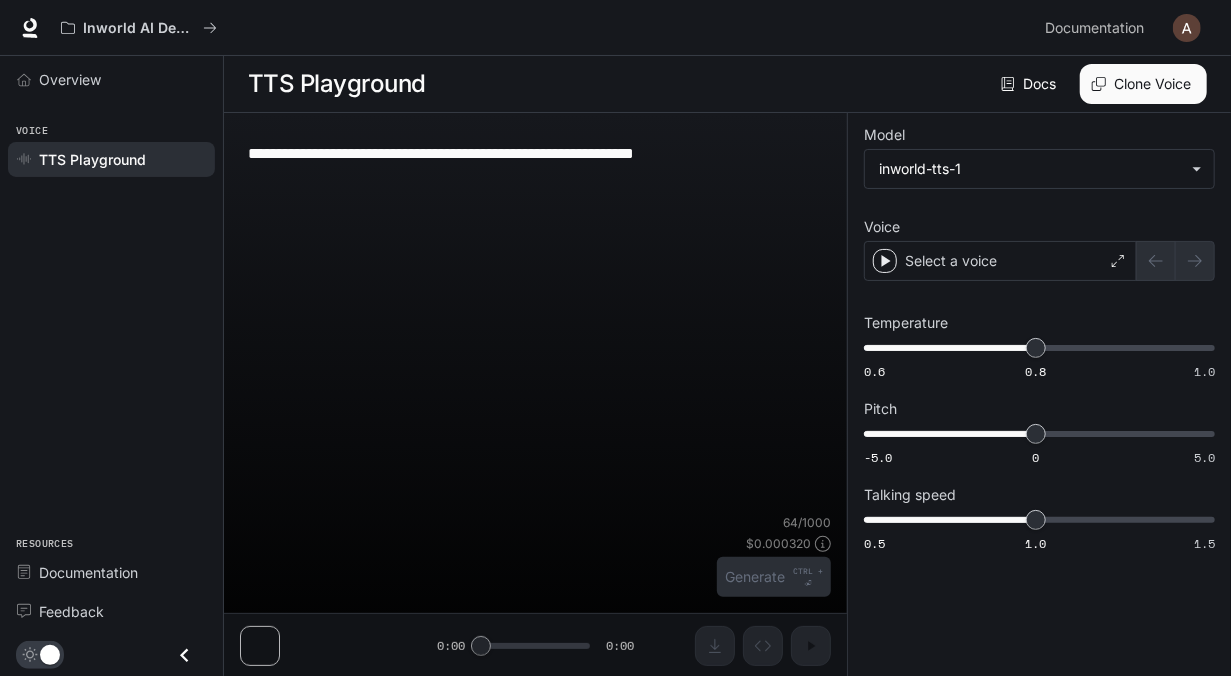 type on "**********" 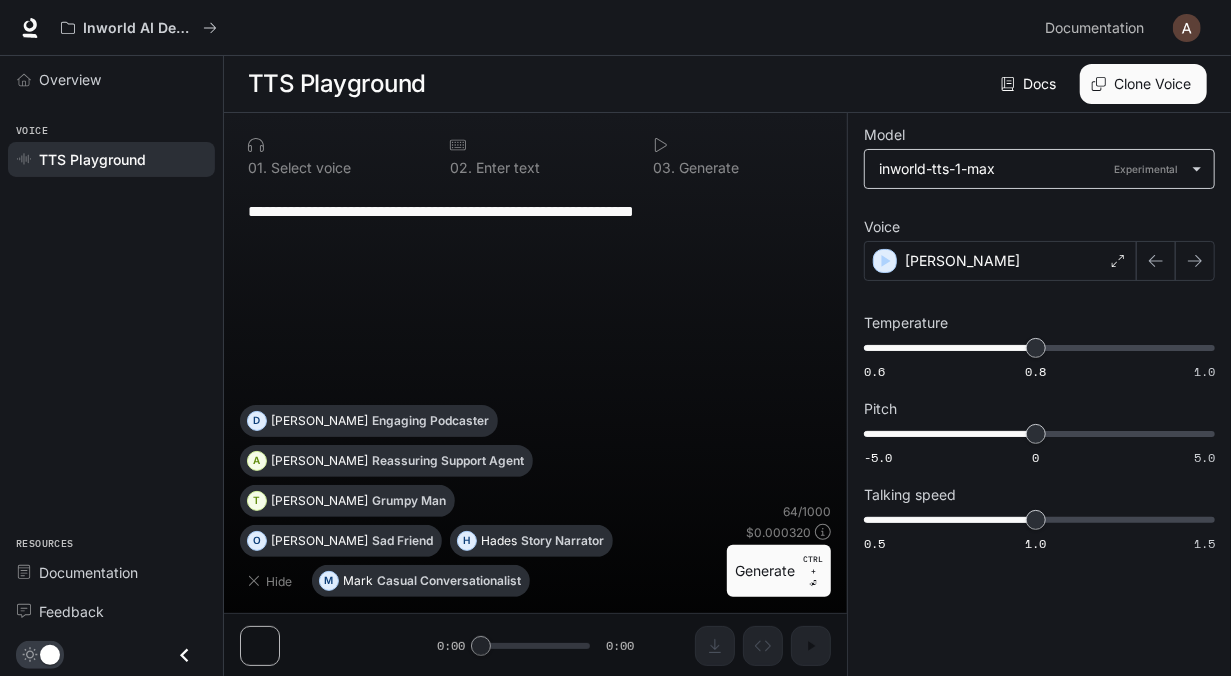 click on "**********" at bounding box center (615, 338) 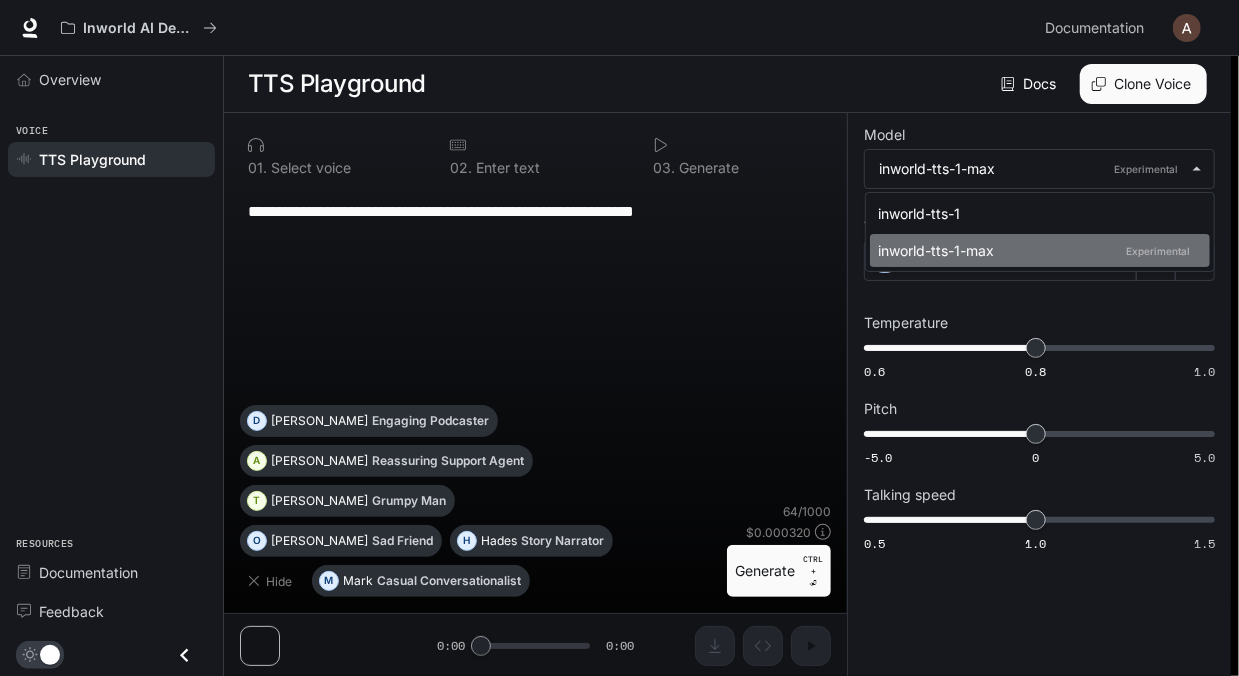 click on "inworld-tts-1-max Experimental" at bounding box center [1036, 250] 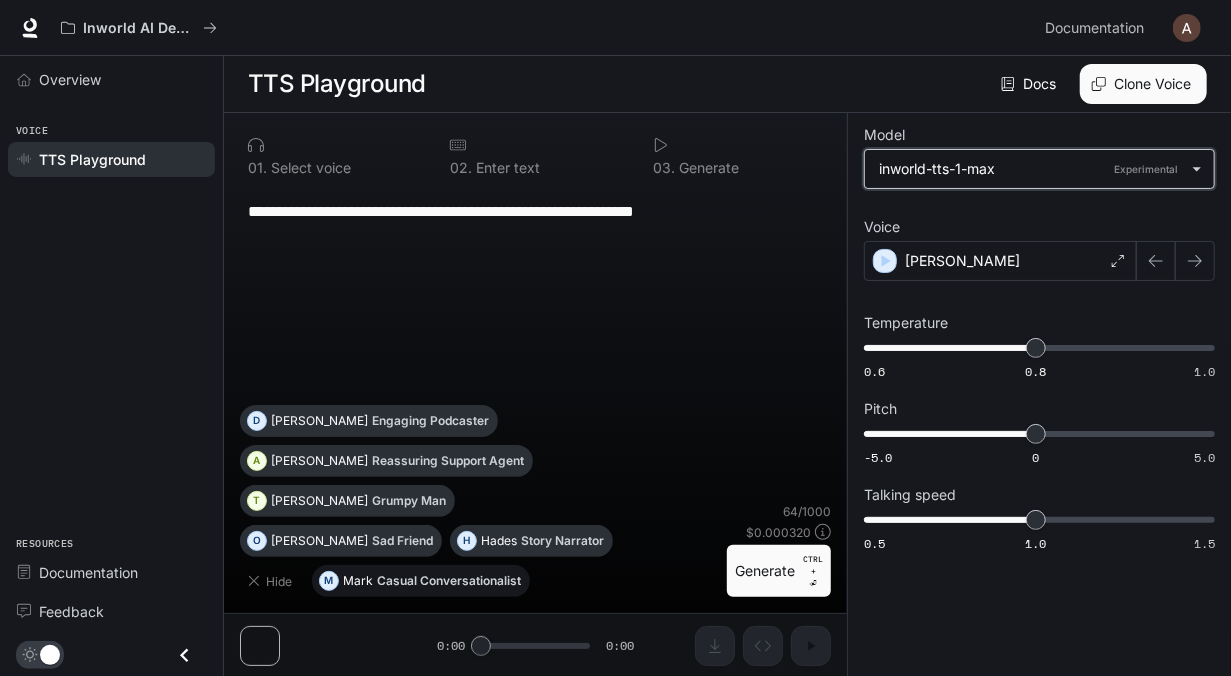 scroll, scrollTop: 0, scrollLeft: 0, axis: both 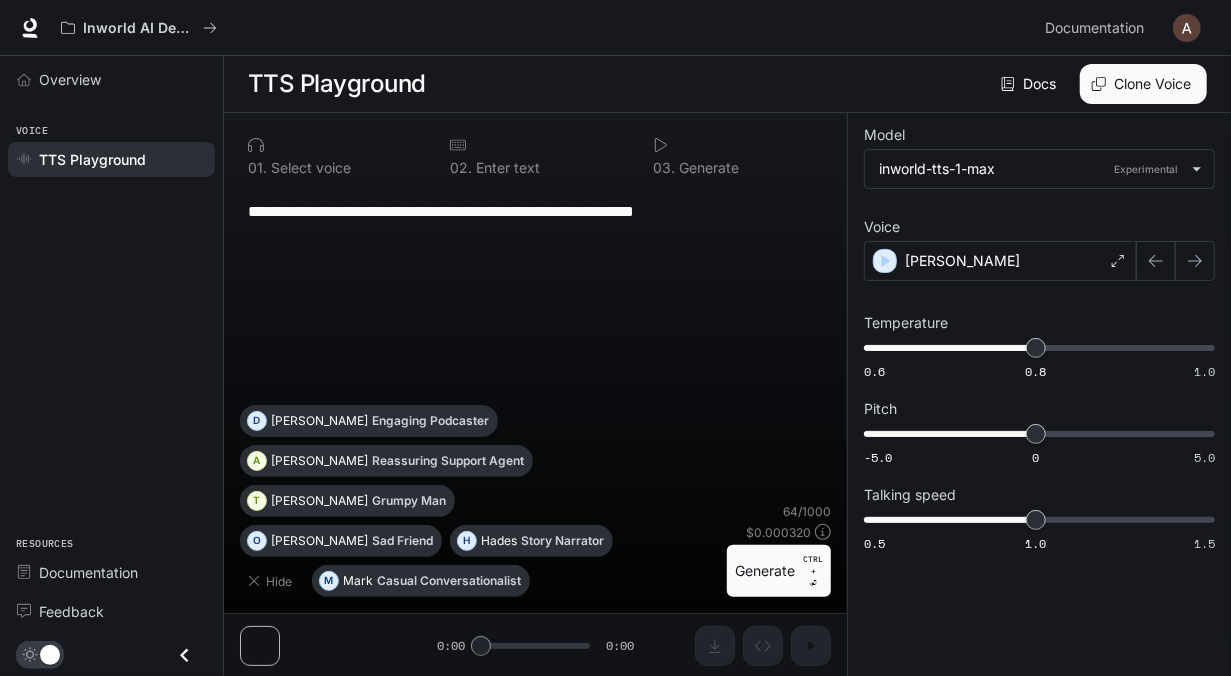 click on "Generate CTRL +  ⏎" at bounding box center [779, 571] 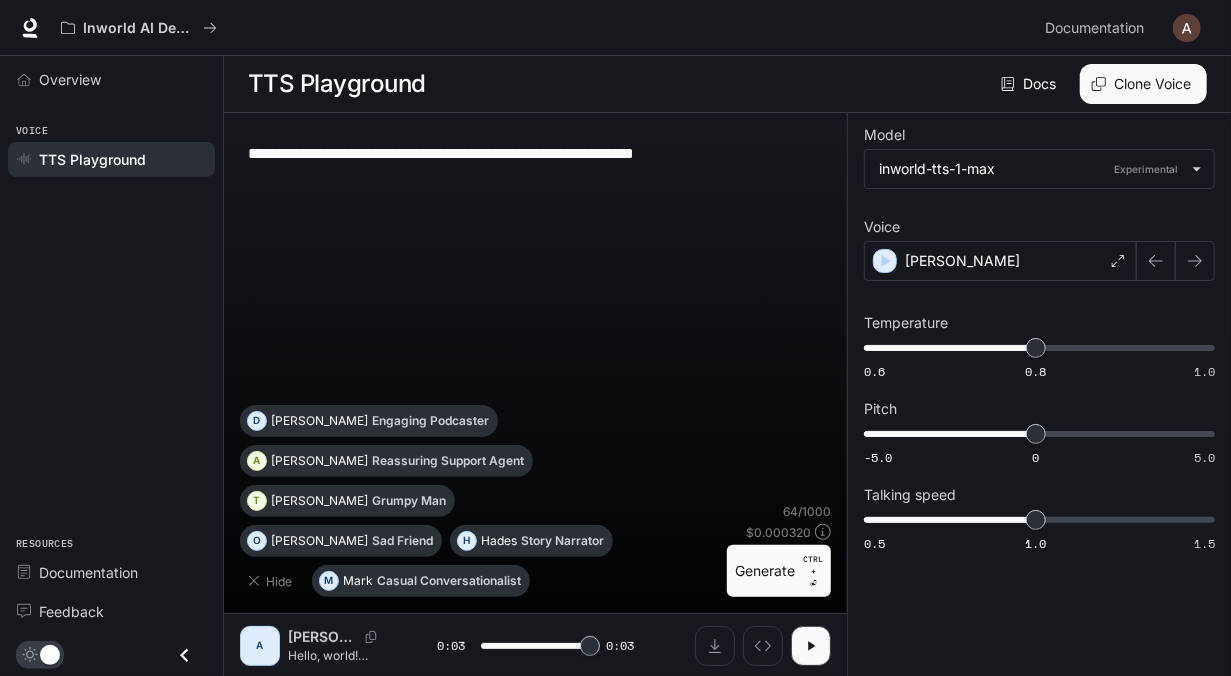 type on "*" 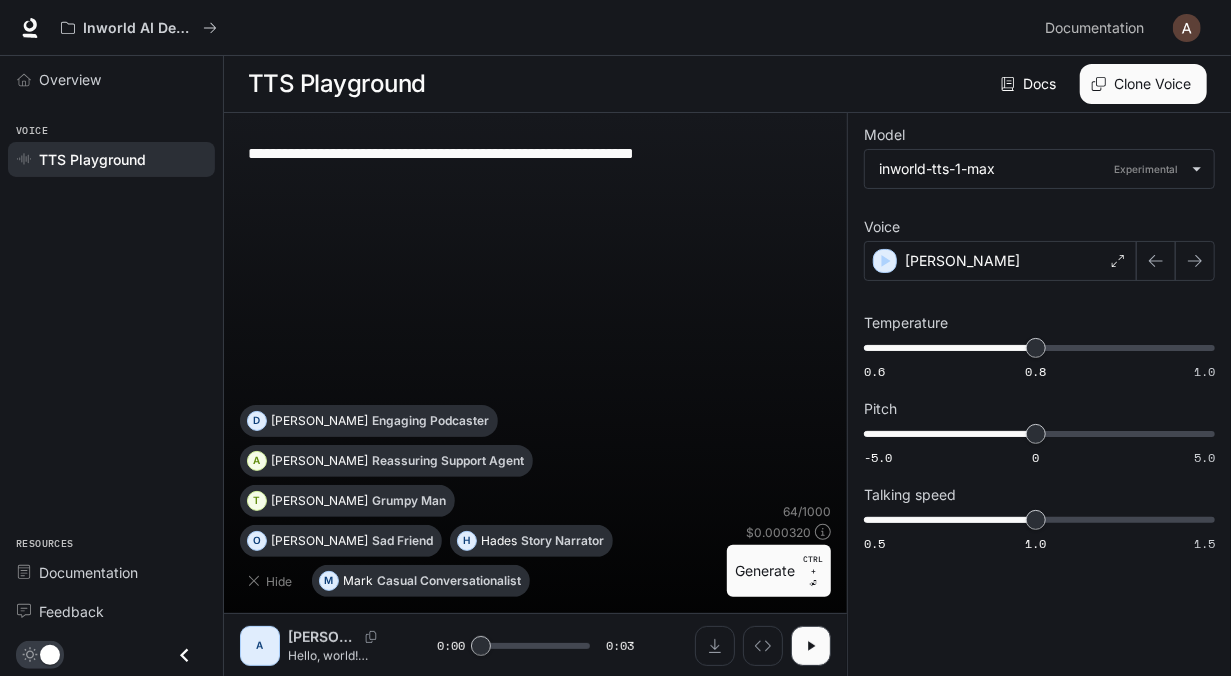 type 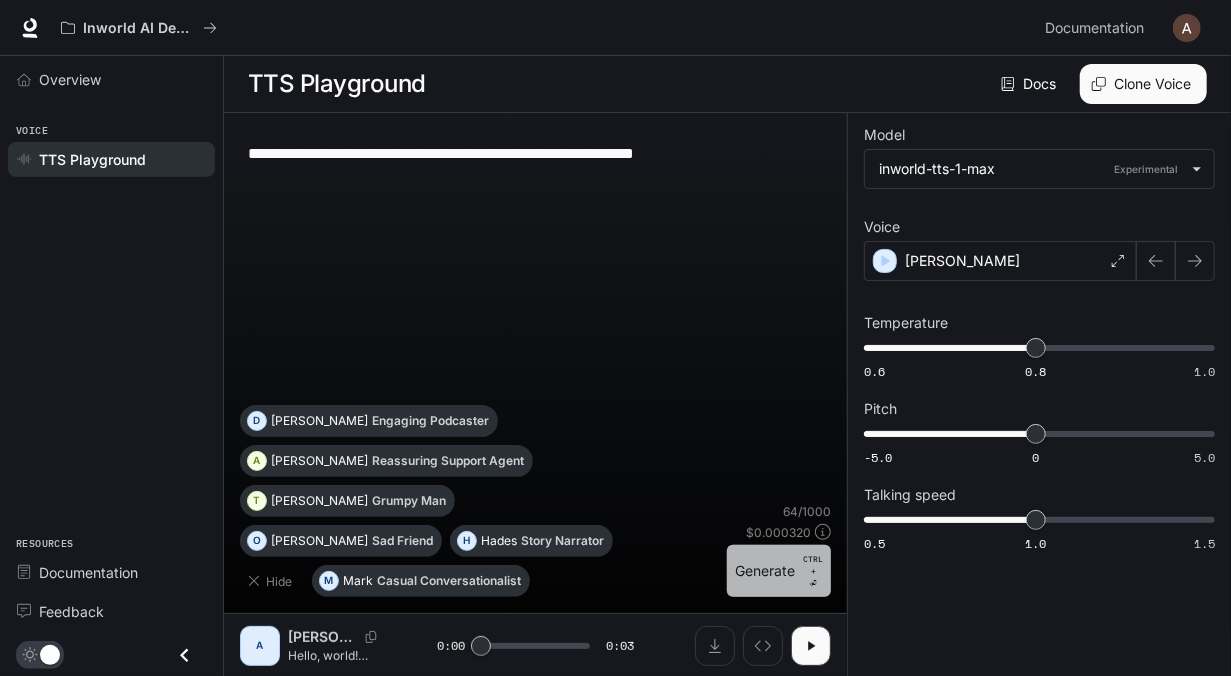 click on "Generate CTRL +  ⏎" at bounding box center [779, 571] 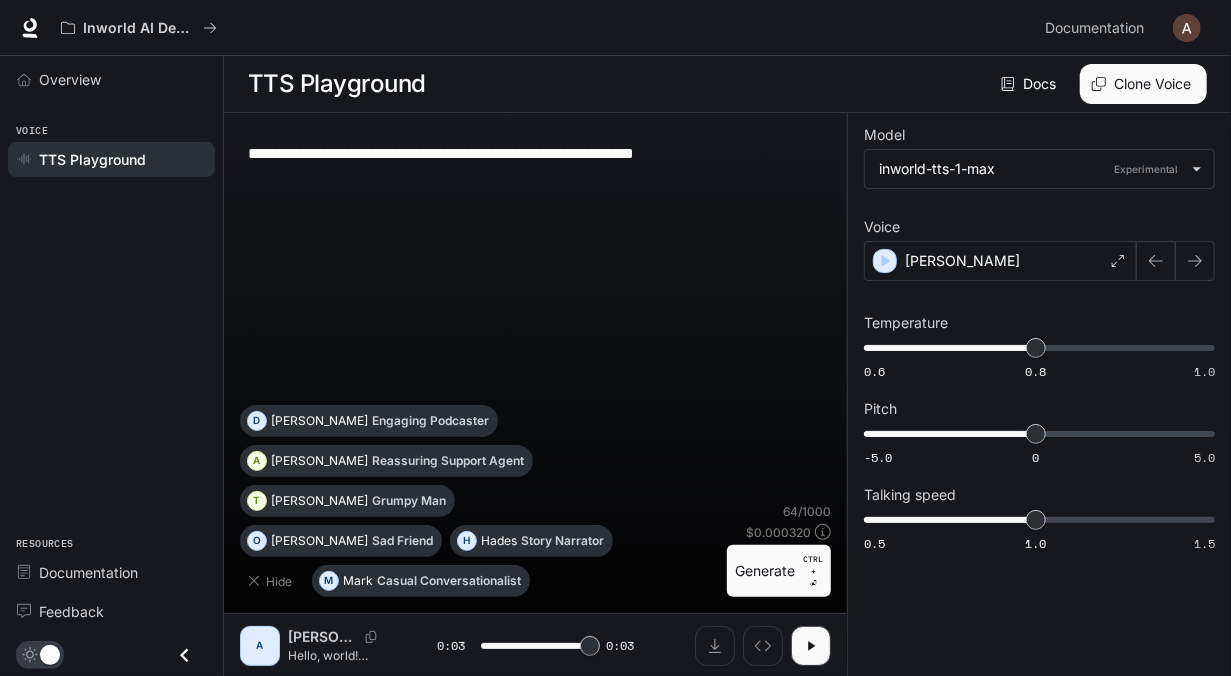 type on "*" 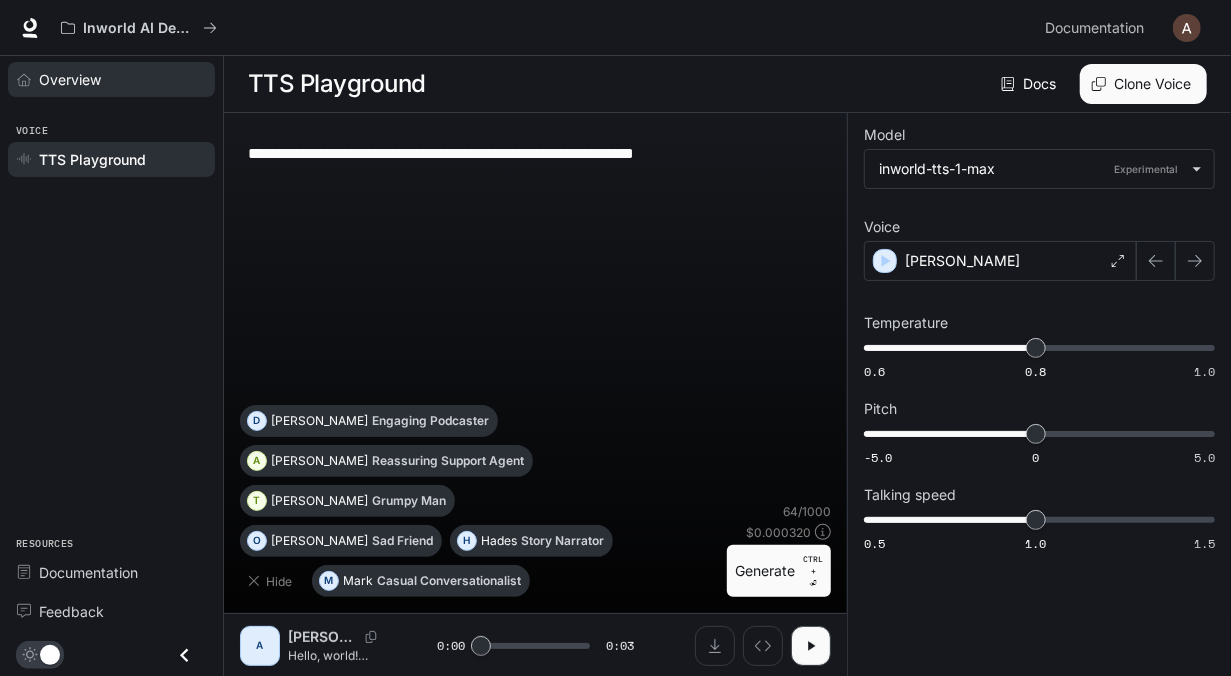 click on "Overview" at bounding box center [111, 79] 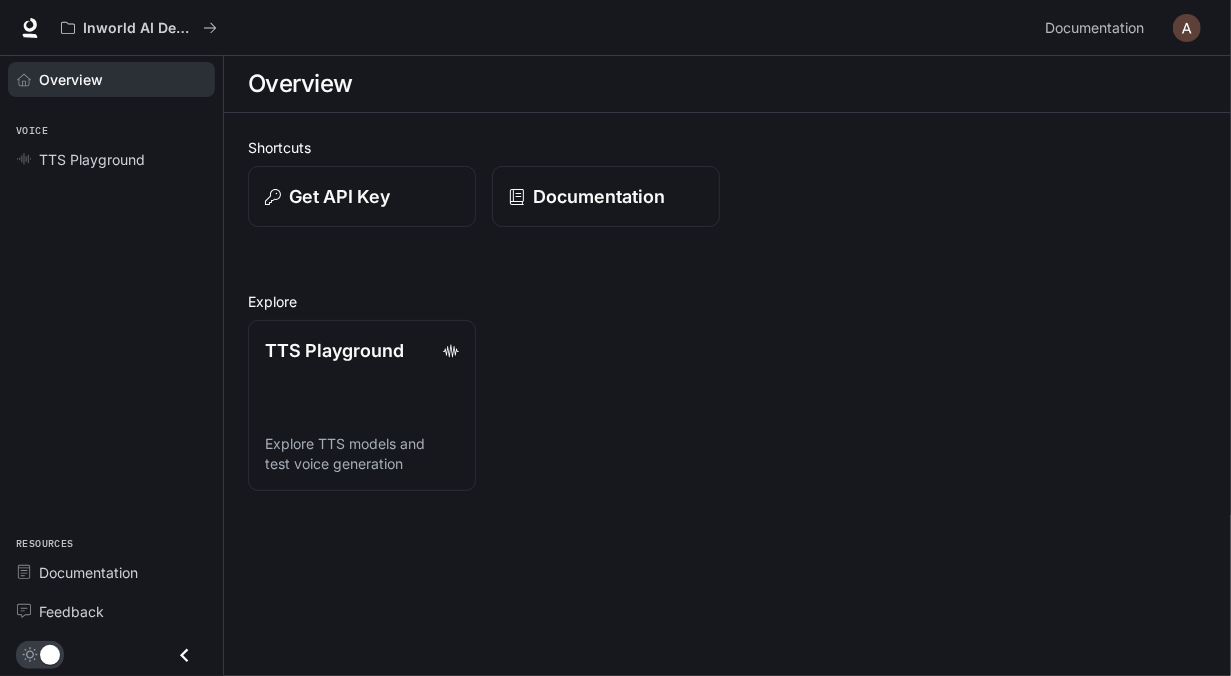 scroll, scrollTop: 0, scrollLeft: 0, axis: both 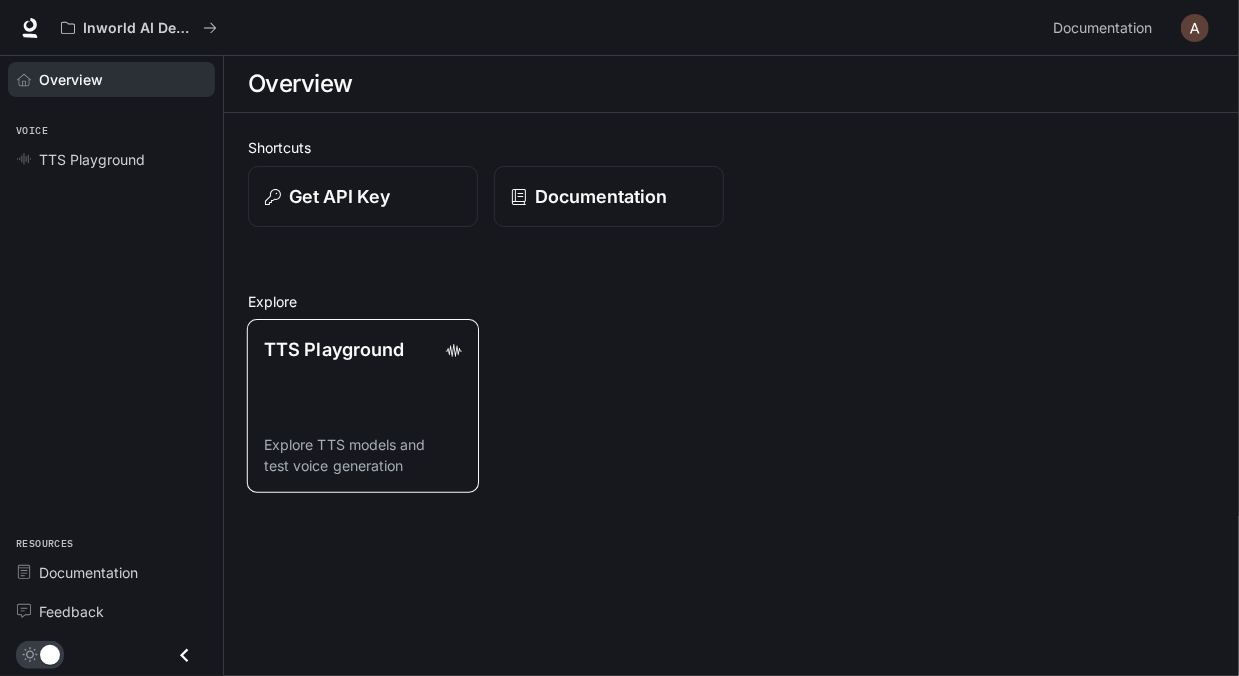 click on "TTS Playground Explore TTS models and test voice generation" at bounding box center [363, 406] 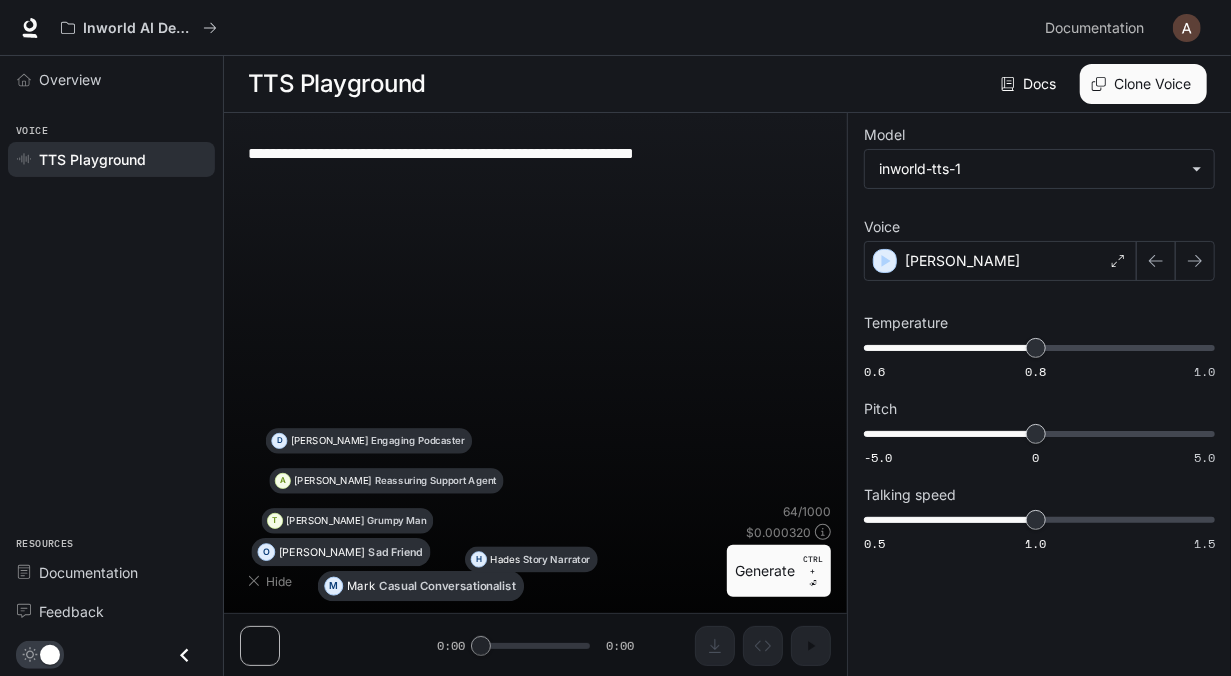 type on "**********" 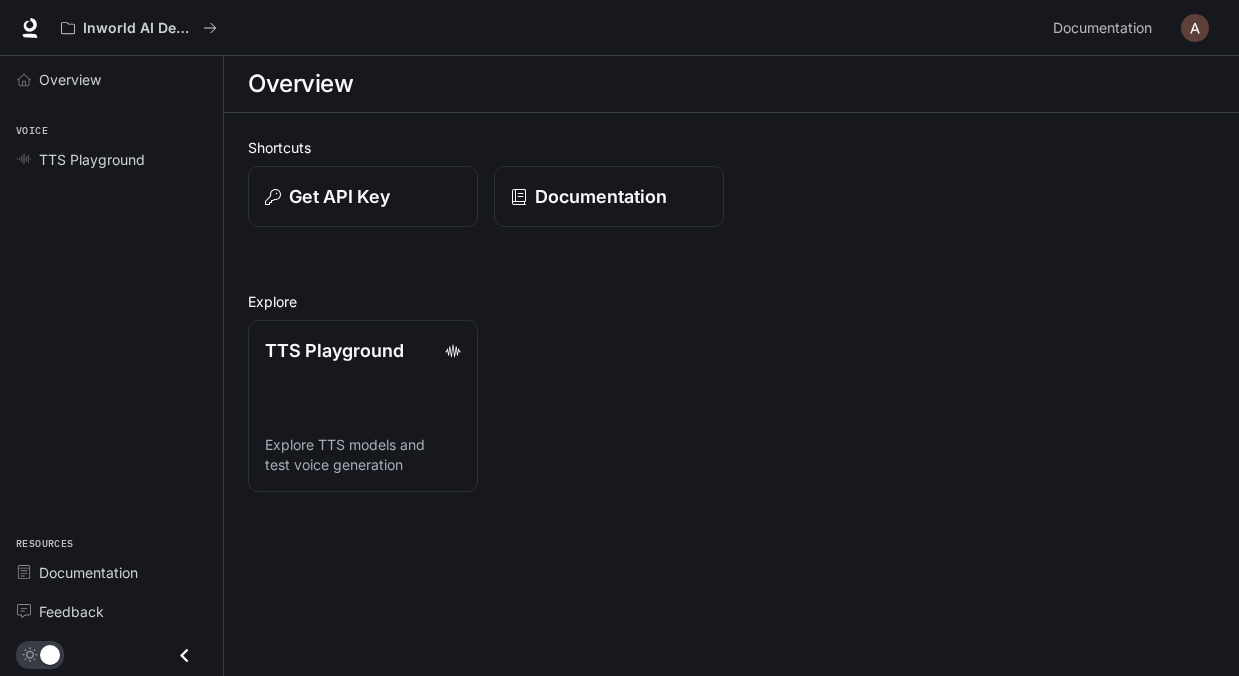 scroll, scrollTop: 0, scrollLeft: 0, axis: both 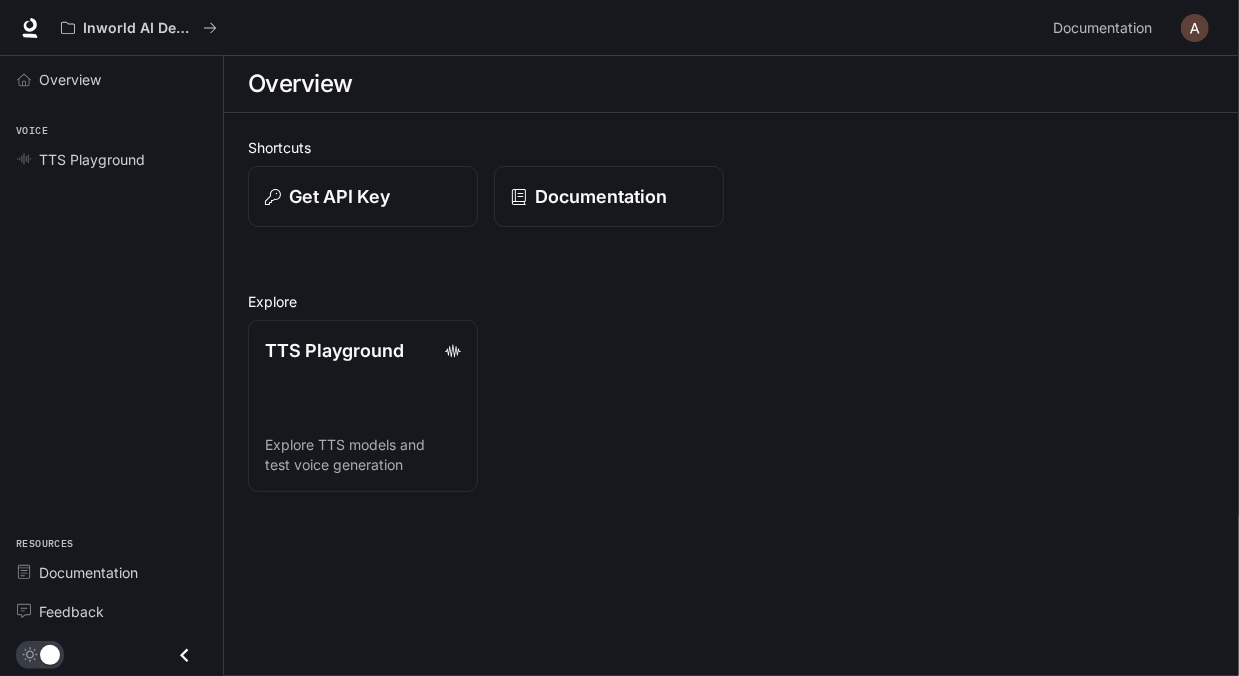 drag, startPoint x: 582, startPoint y: 391, endPoint x: 551, endPoint y: 398, distance: 31.780497 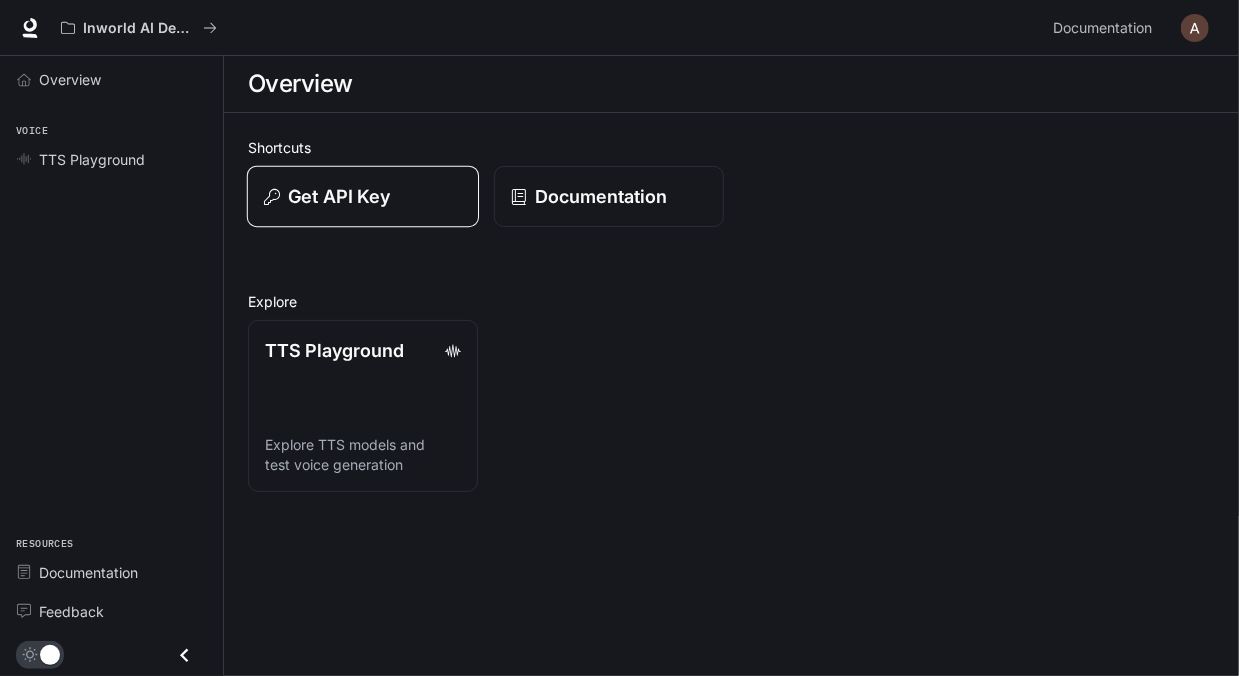 click on "Get API Key" at bounding box center [363, 197] 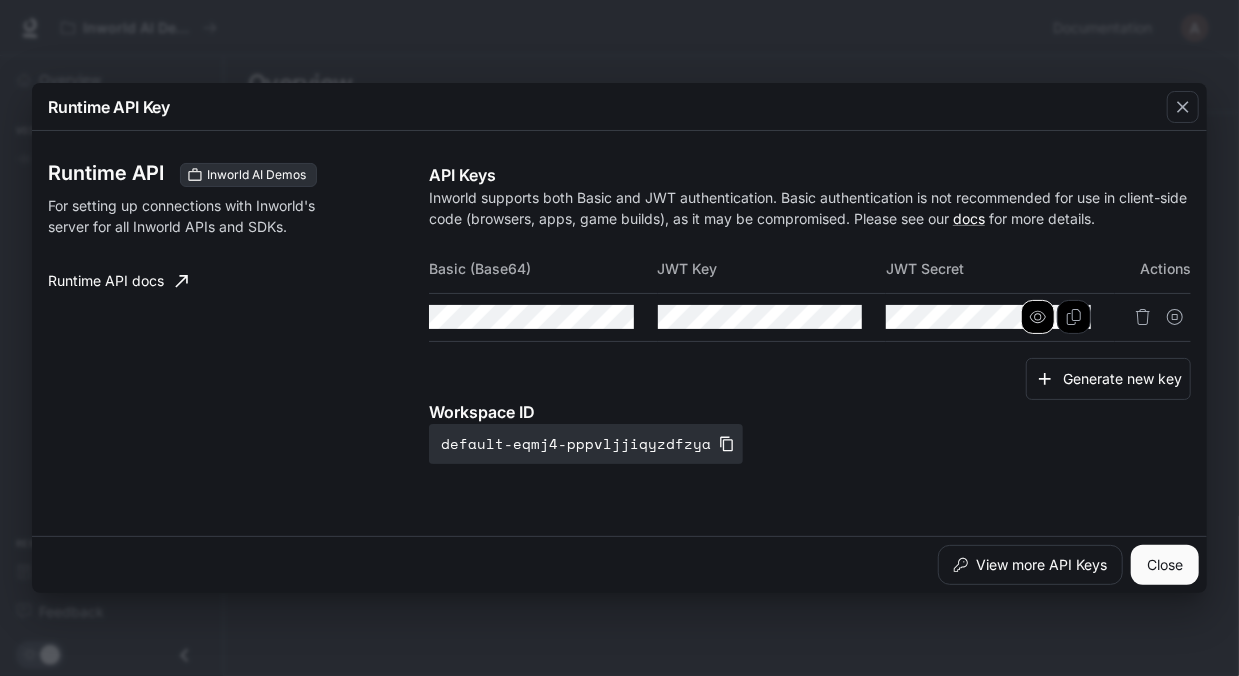 click 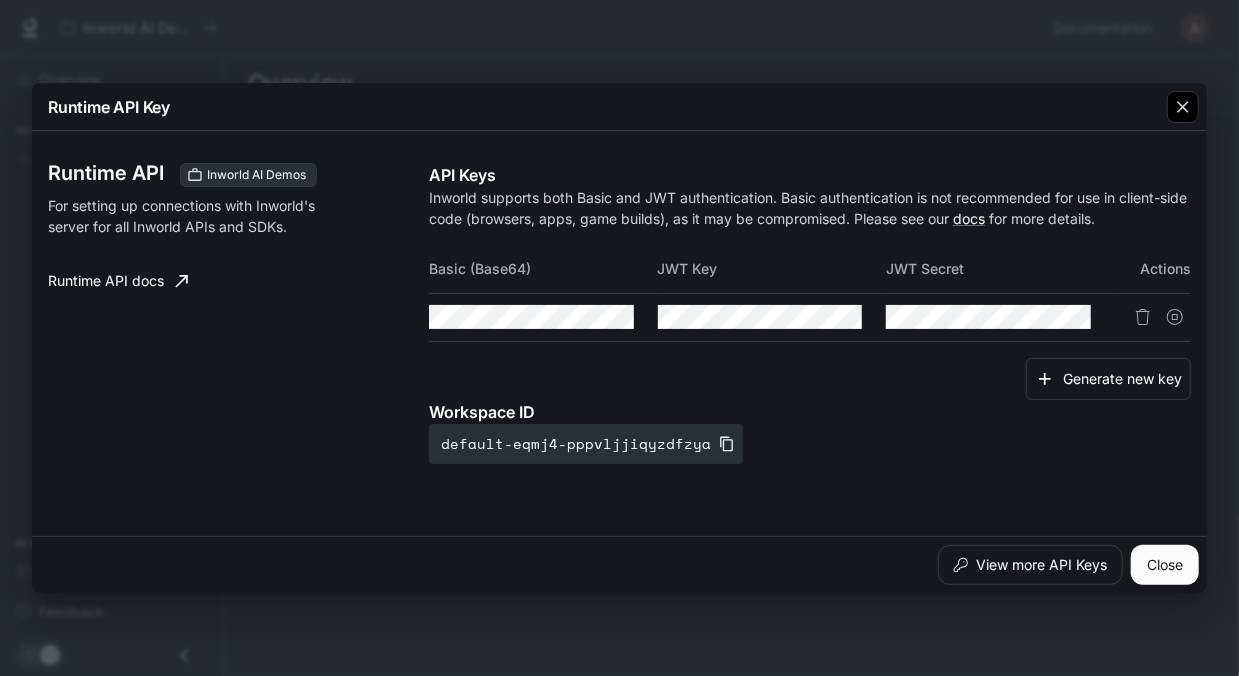 click 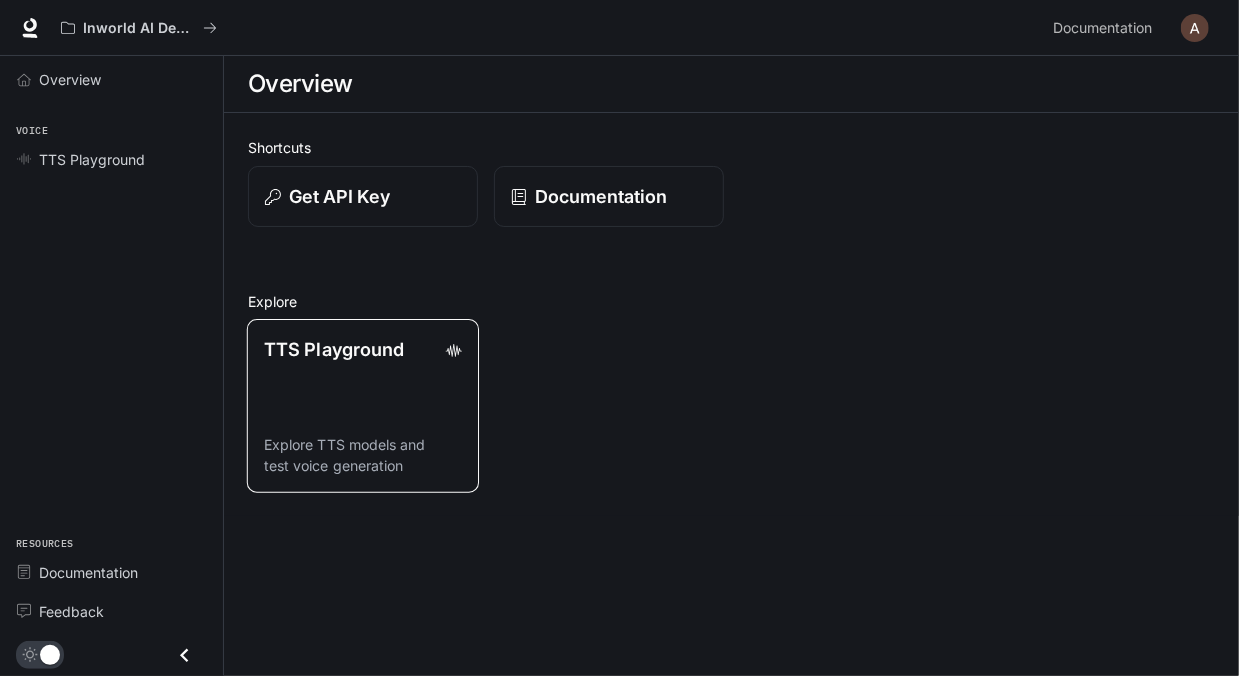 click on "TTS Playground Explore TTS models and test voice generation" at bounding box center [363, 406] 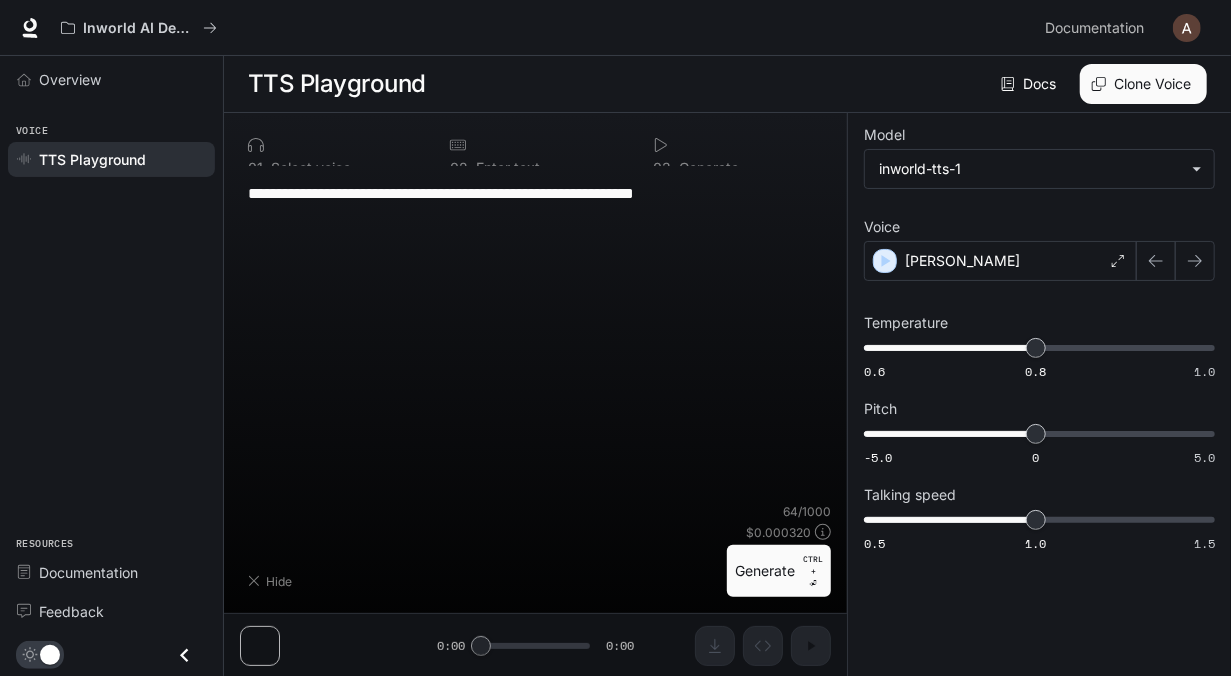 type on "**********" 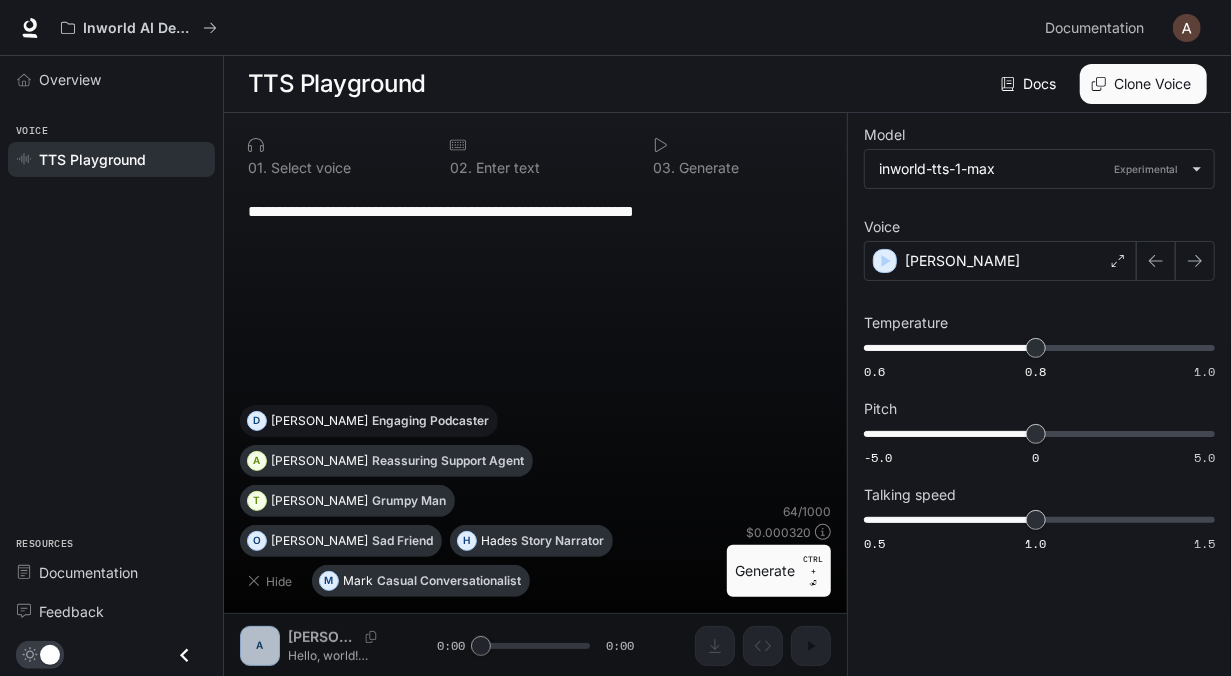 click on "[PERSON_NAME]" at bounding box center (319, 421) 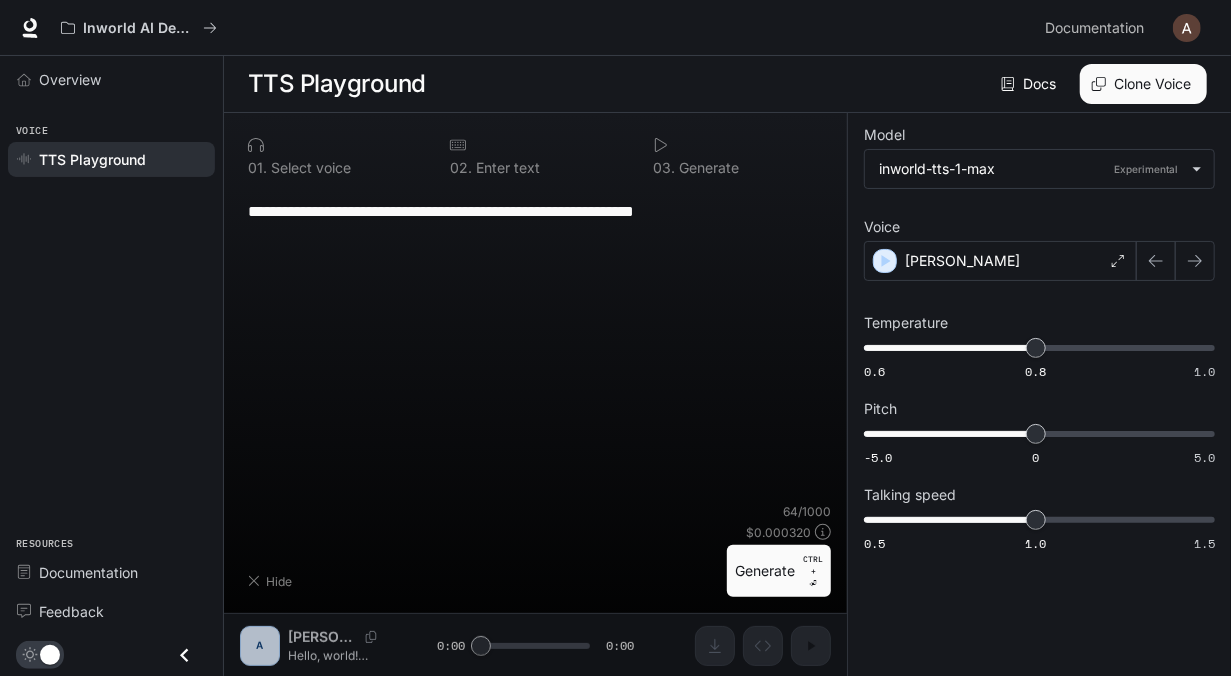 type on "**********" 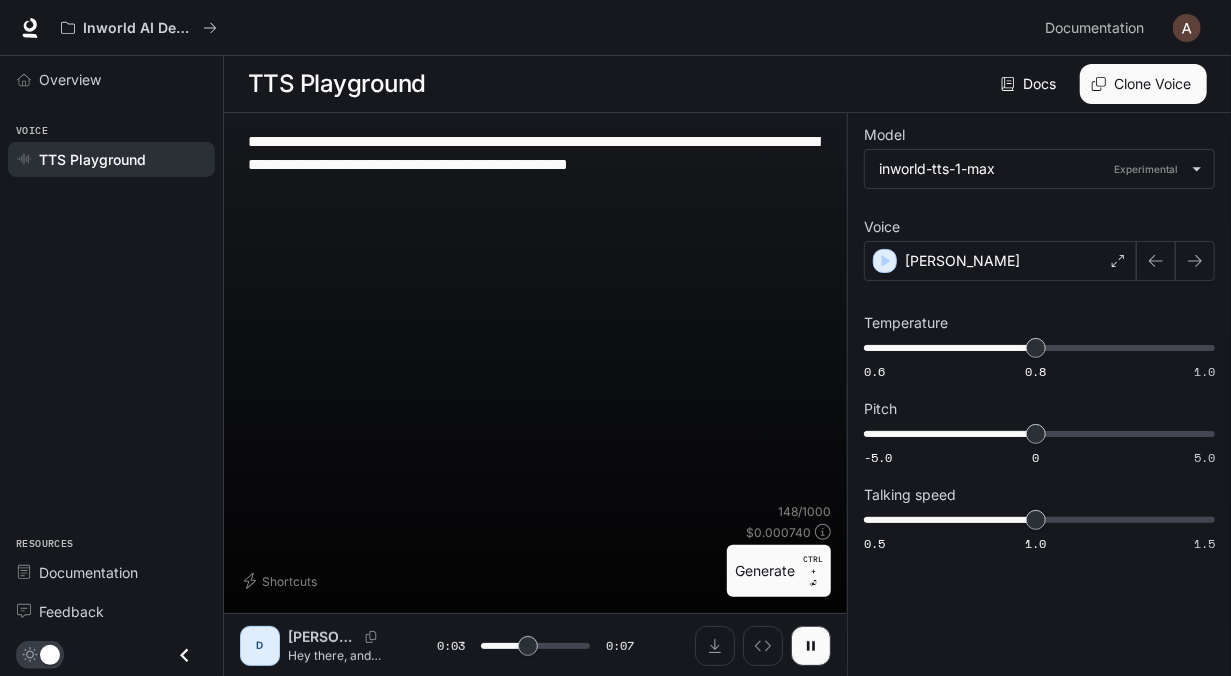 click on "Shortcuts 148  /  1000 $ 0.000740 Generate CTRL +  ⏎" at bounding box center (535, 550) 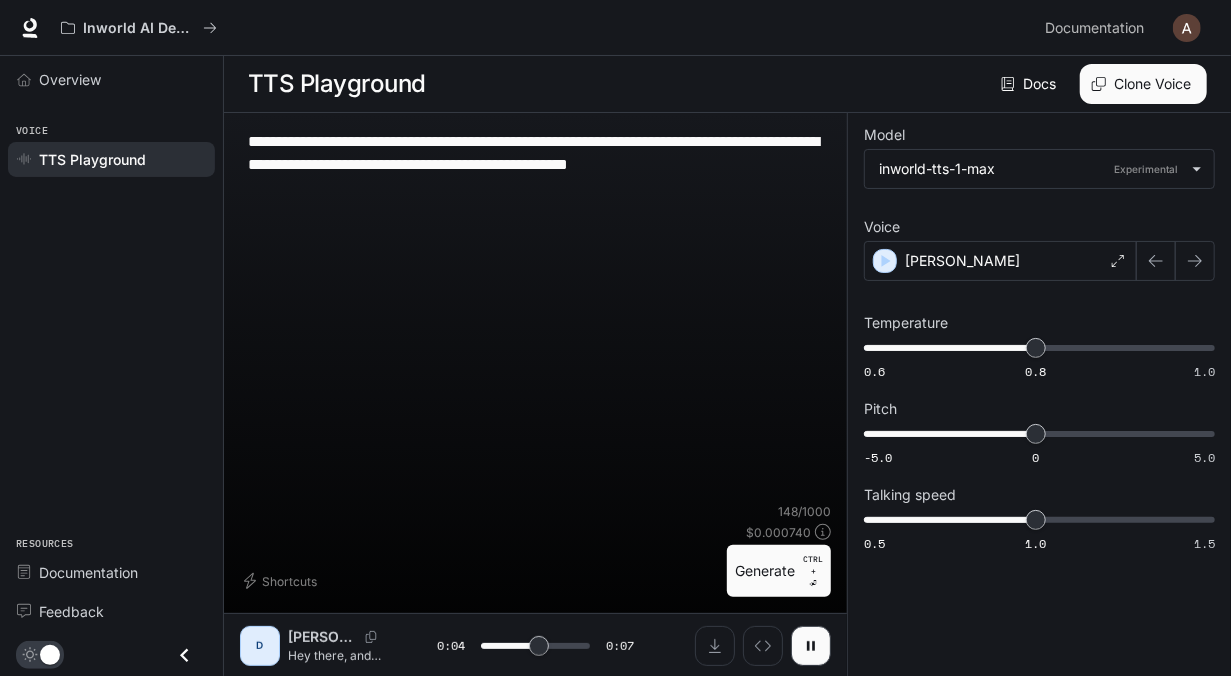 click on "**********" at bounding box center [535, 316] 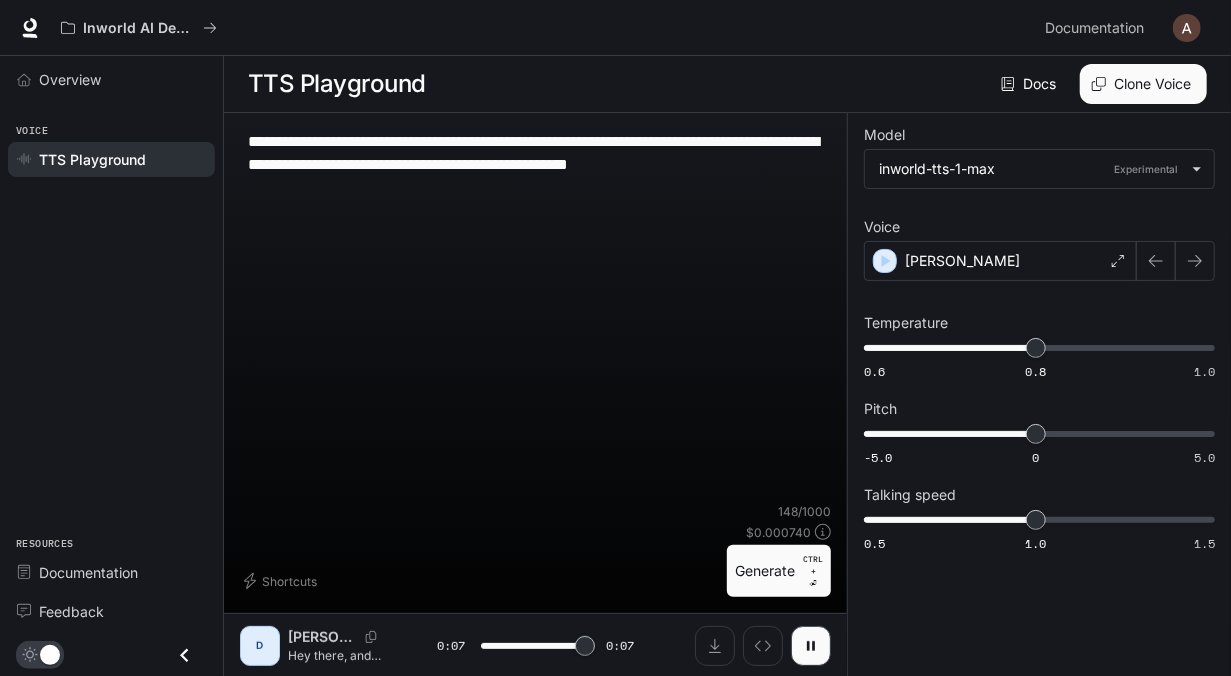 click on "**********" at bounding box center (535, 316) 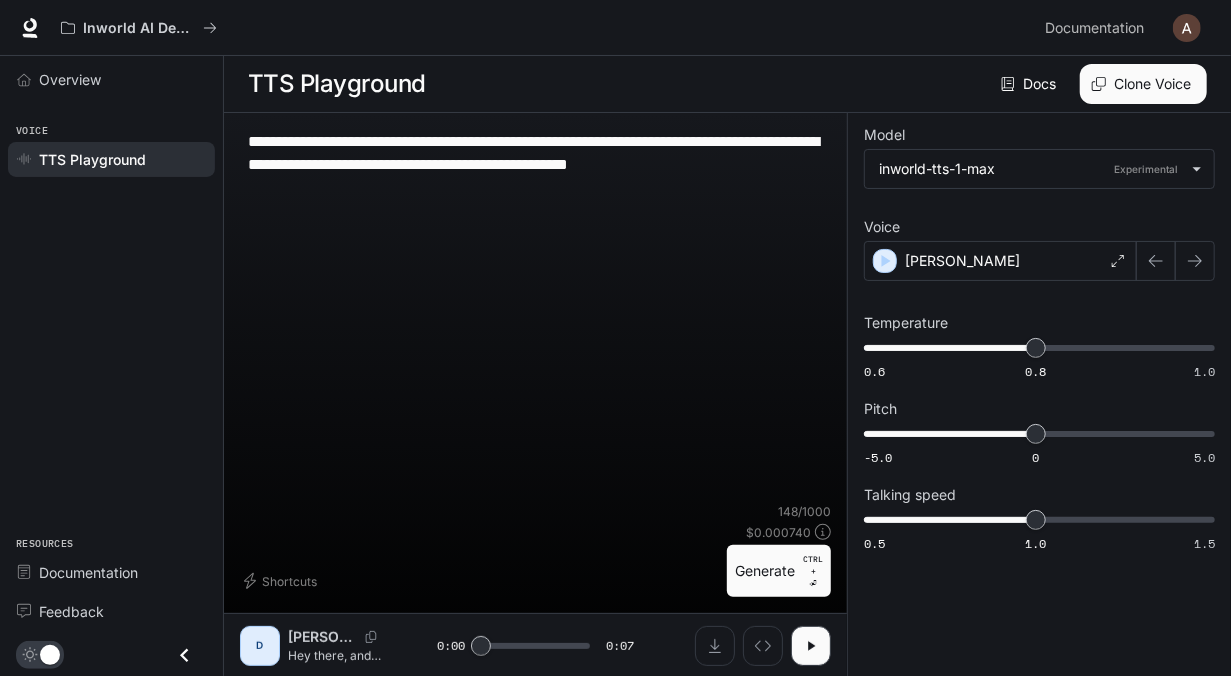 click on "**********" at bounding box center [535, 316] 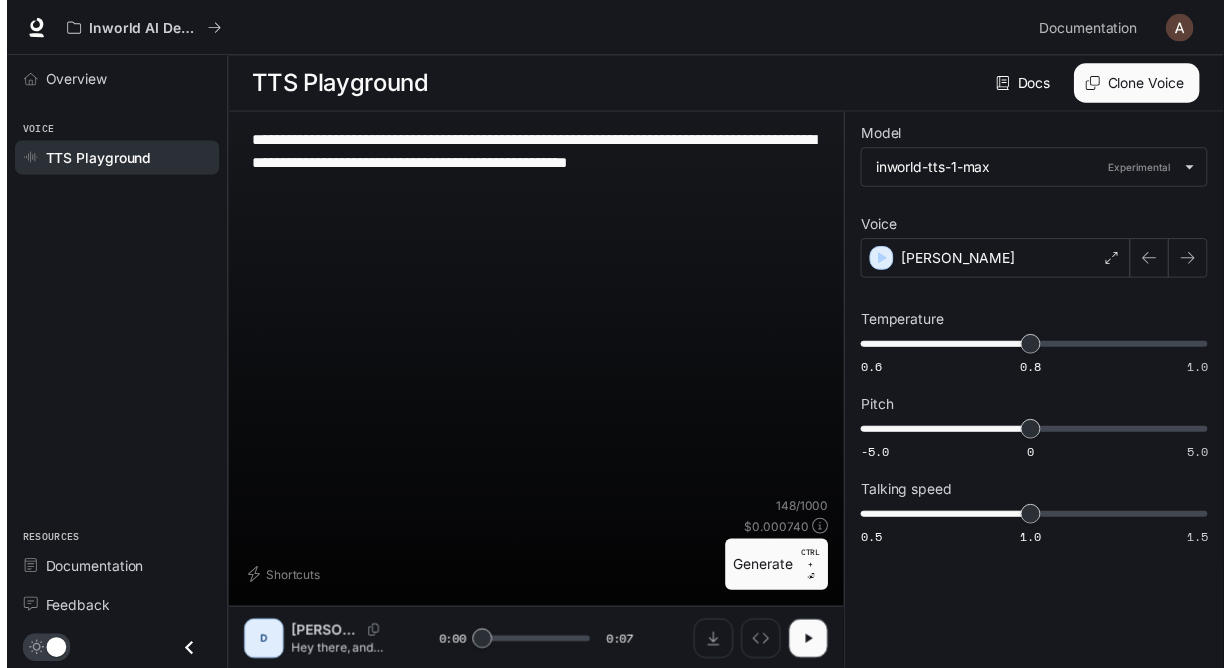 scroll, scrollTop: 0, scrollLeft: 0, axis: both 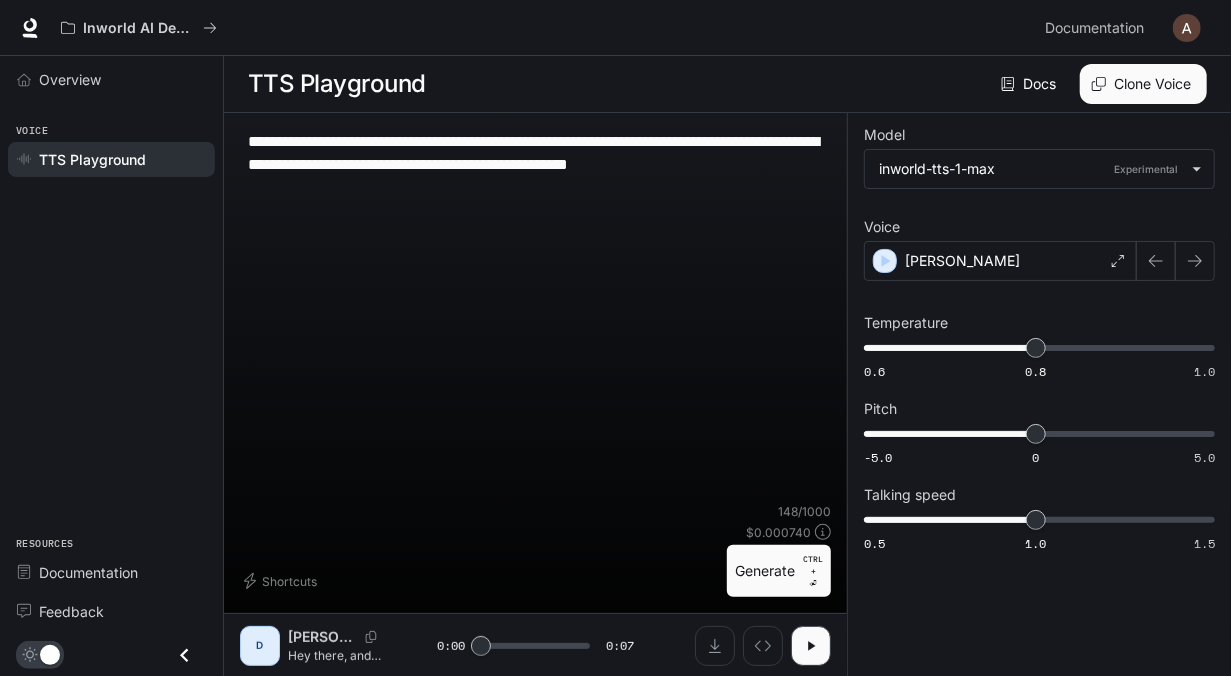click on "TTS Playground" at bounding box center (92, 159) 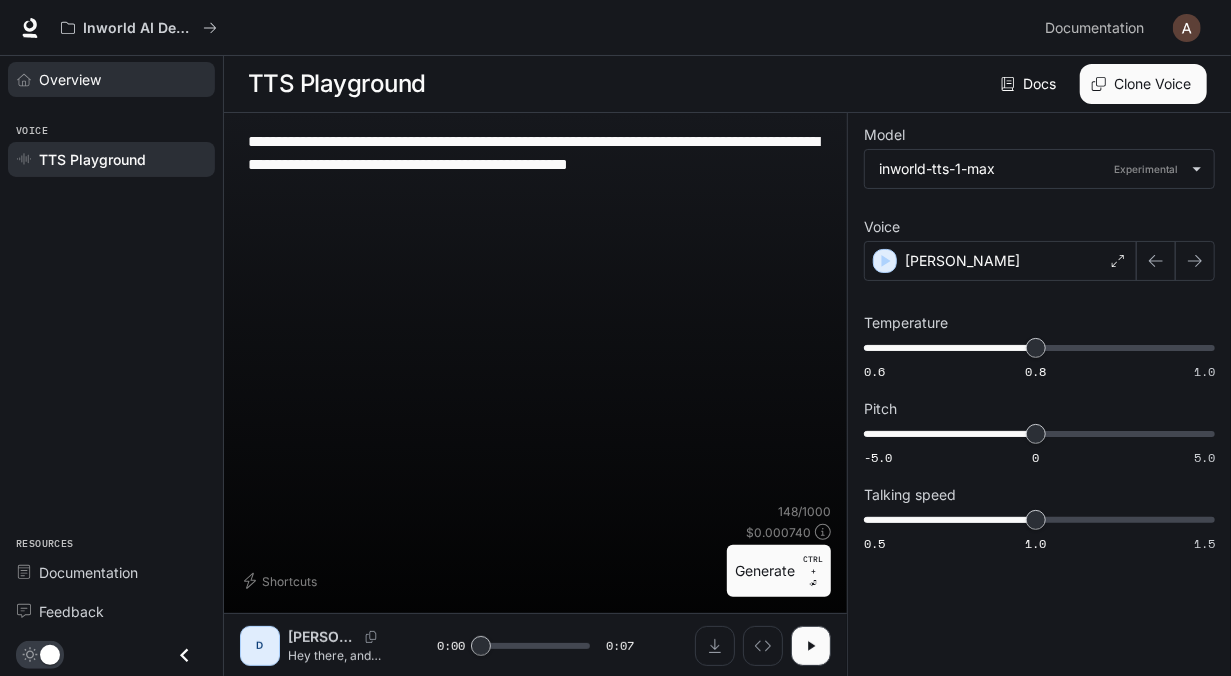 drag, startPoint x: 810, startPoint y: 167, endPoint x: 34, endPoint y: 70, distance: 782.039 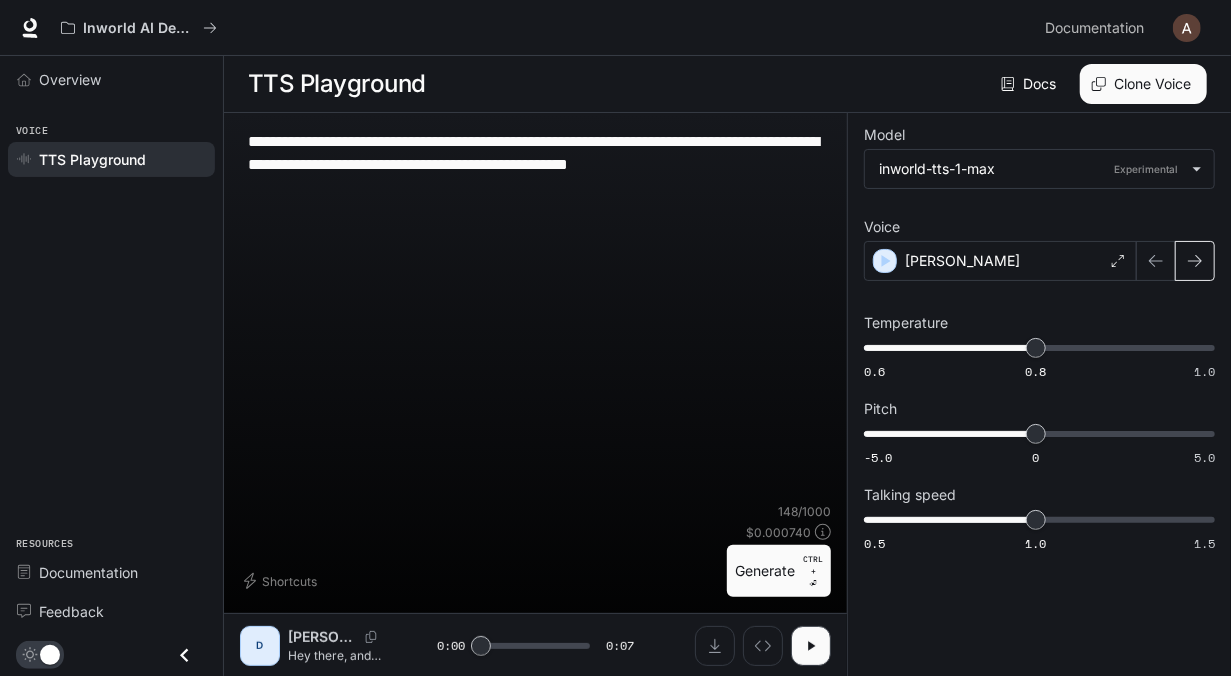 click at bounding box center [1195, 261] 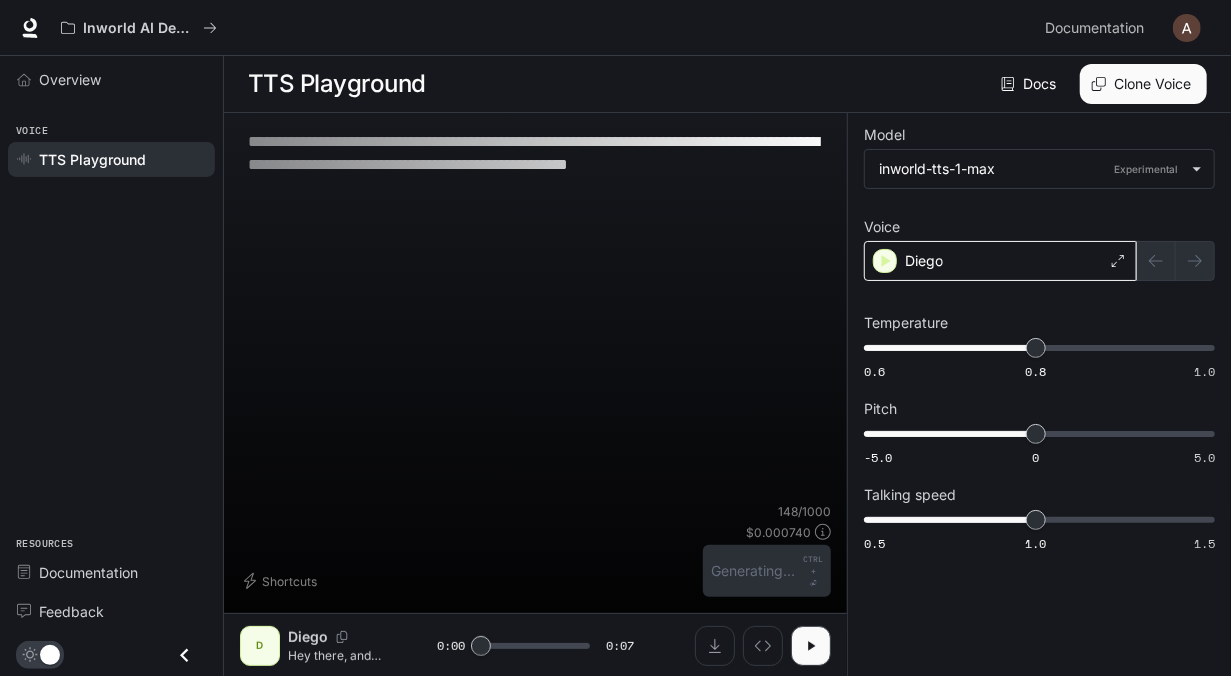 click on "Diego" at bounding box center [1000, 261] 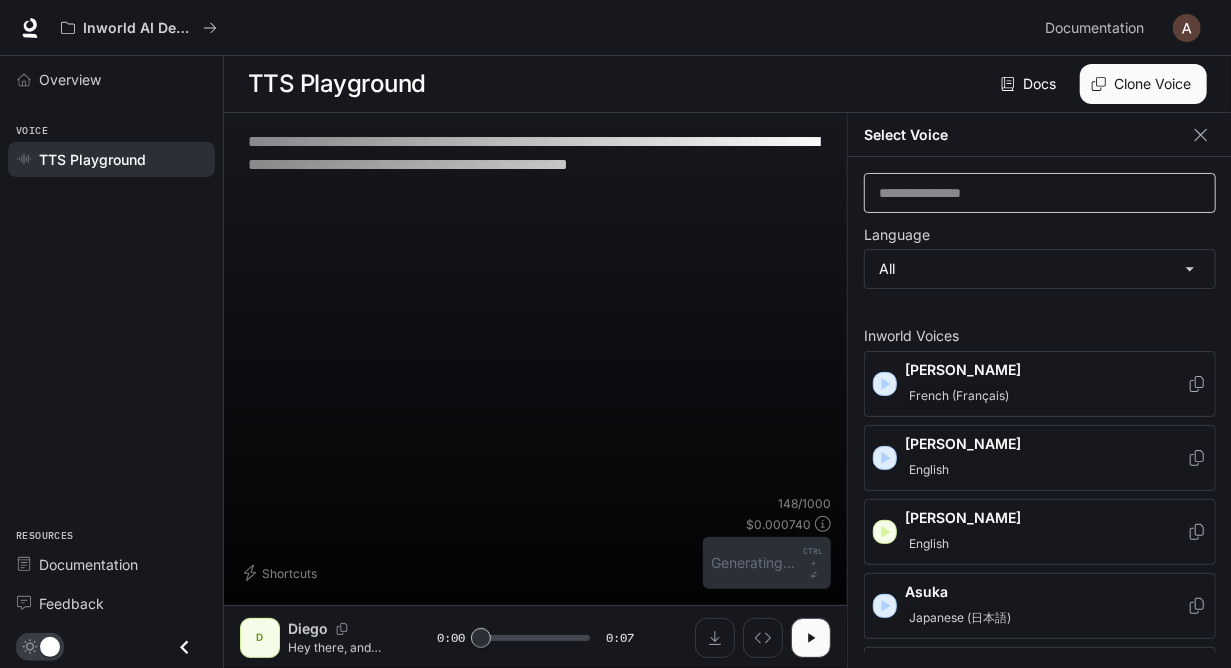 click on "​" at bounding box center (1040, 193) 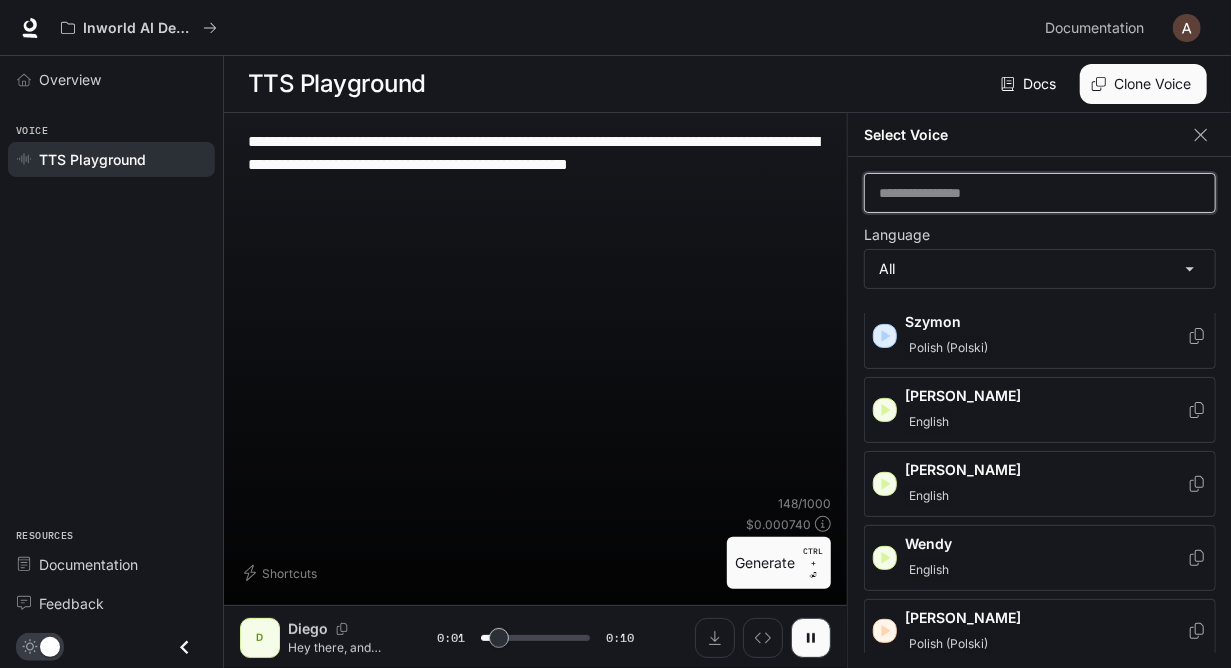 scroll, scrollTop: 3345, scrollLeft: 0, axis: vertical 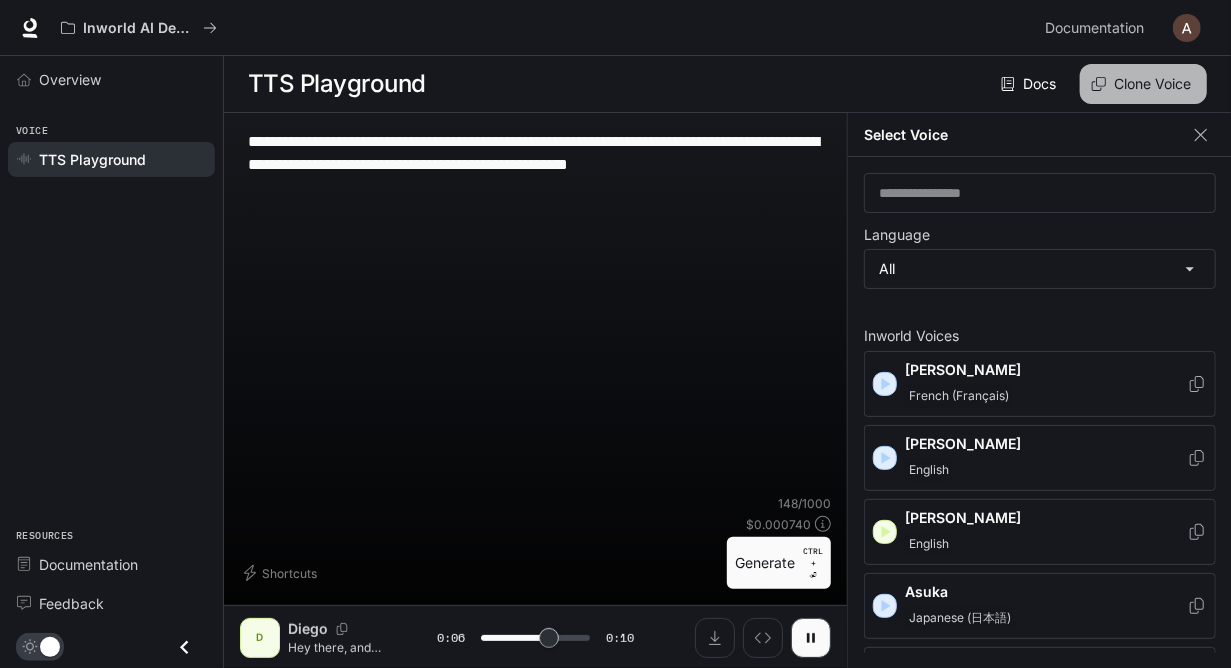 click on "Clone Voice" at bounding box center (1143, 84) 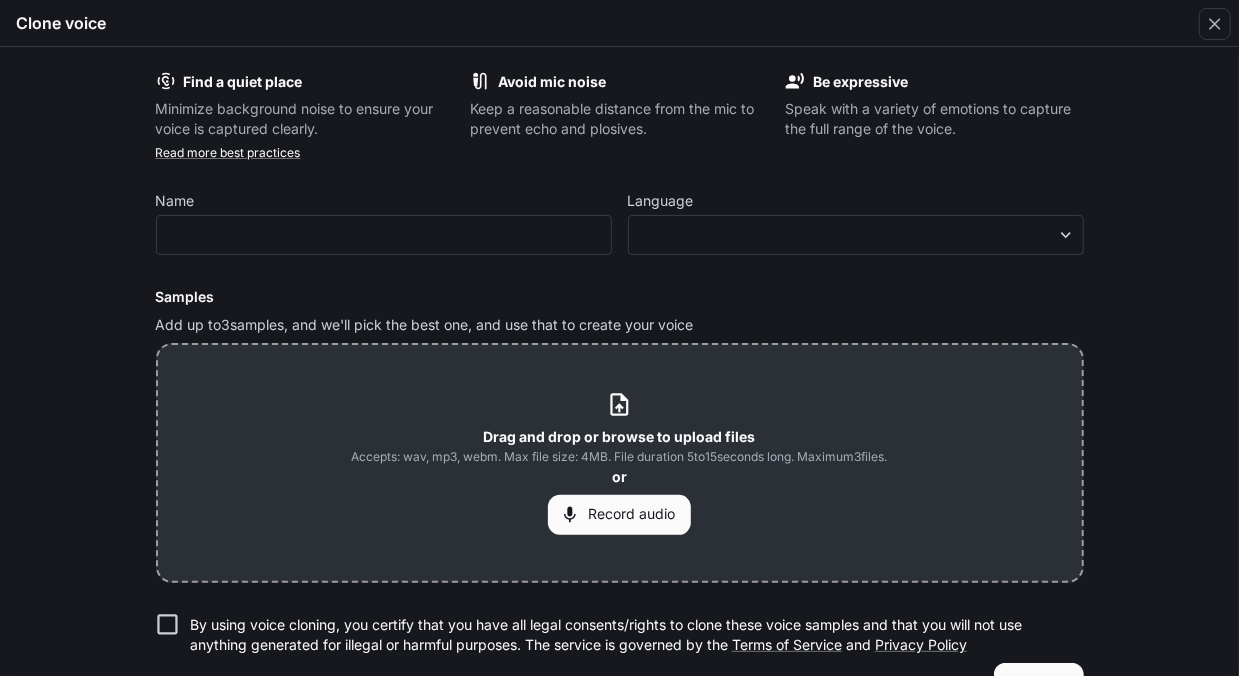 scroll, scrollTop: 50, scrollLeft: 0, axis: vertical 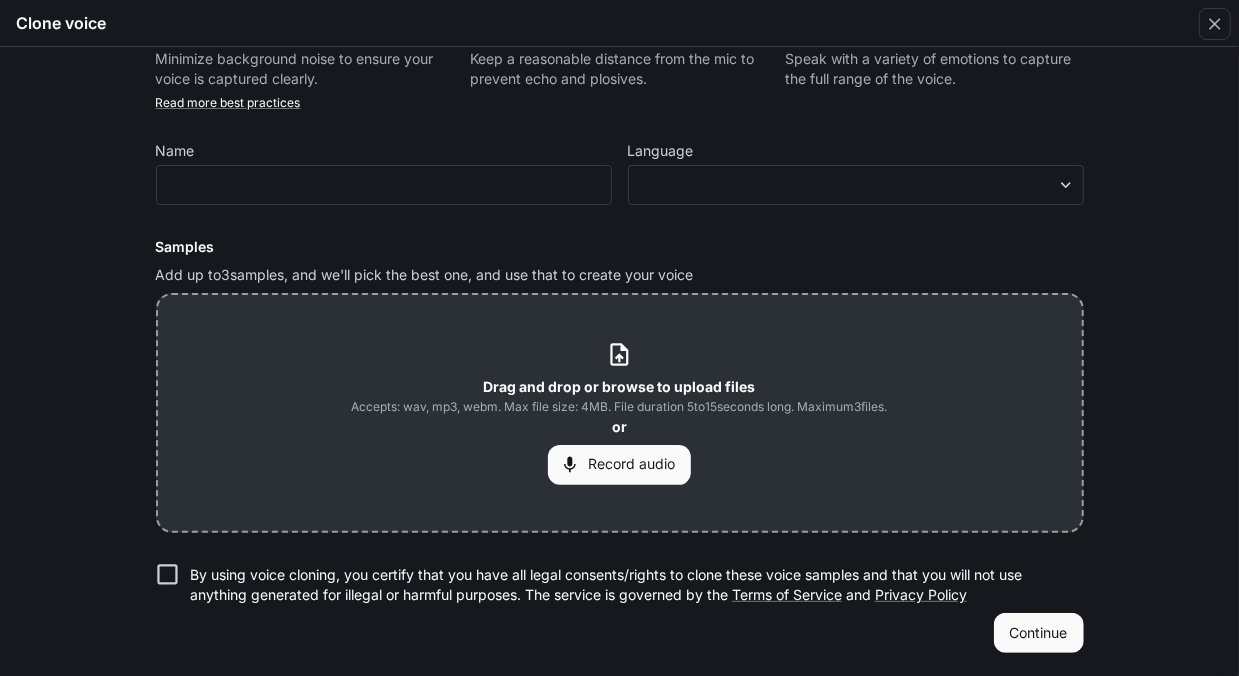 type on "*" 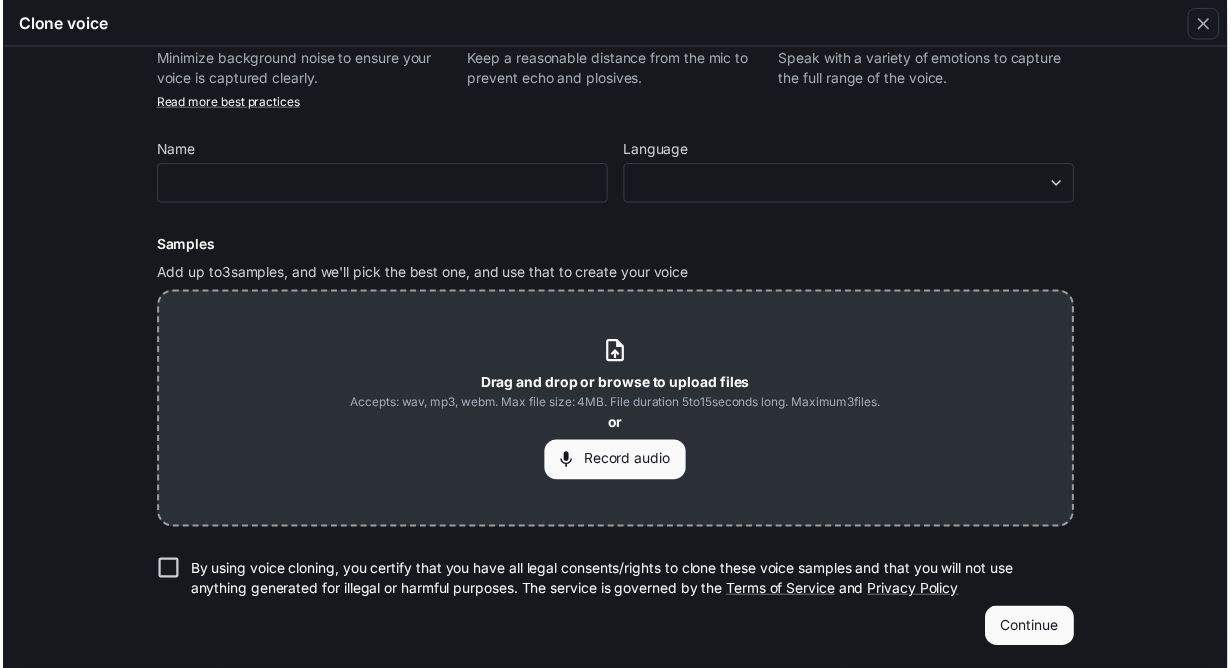 scroll, scrollTop: 0, scrollLeft: 0, axis: both 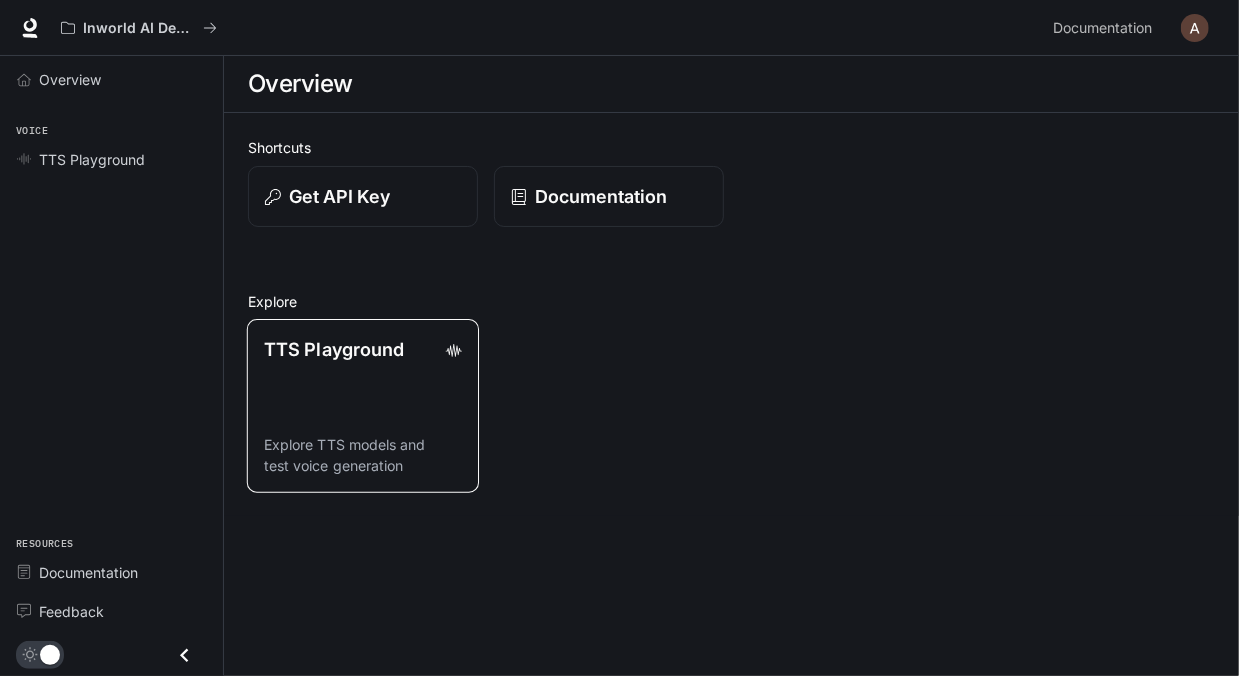 click on "TTS Playground Explore TTS models and test voice generation" at bounding box center (363, 406) 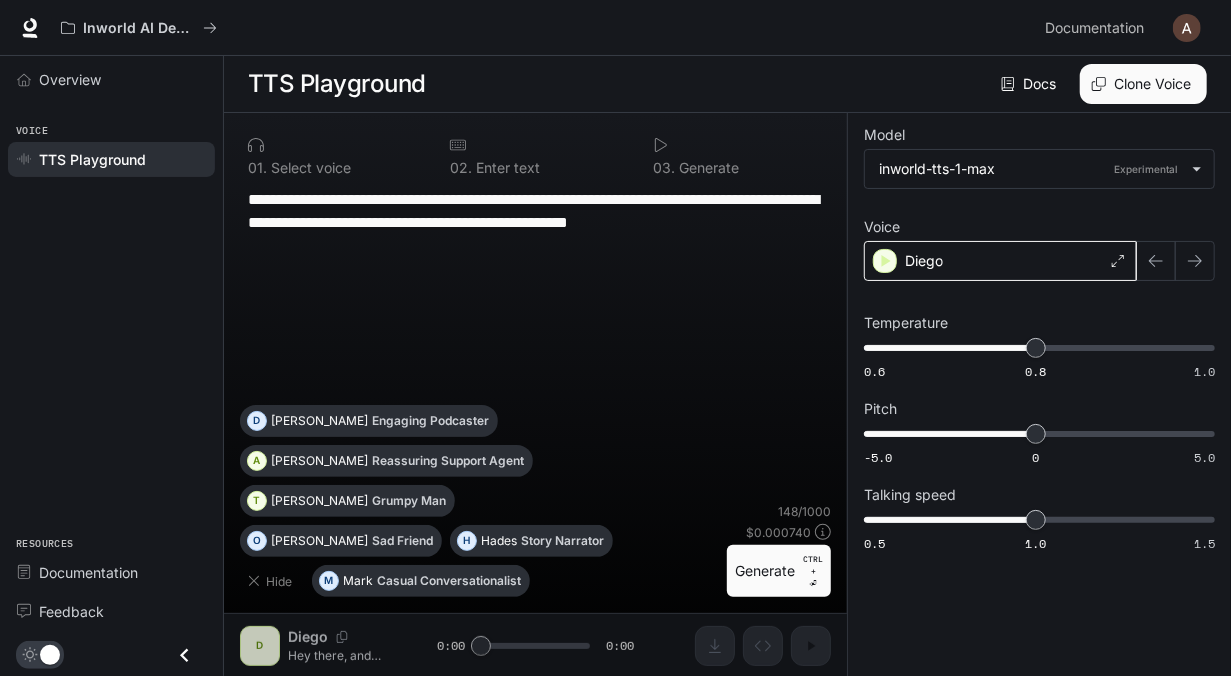 click on "Diego" at bounding box center (924, 261) 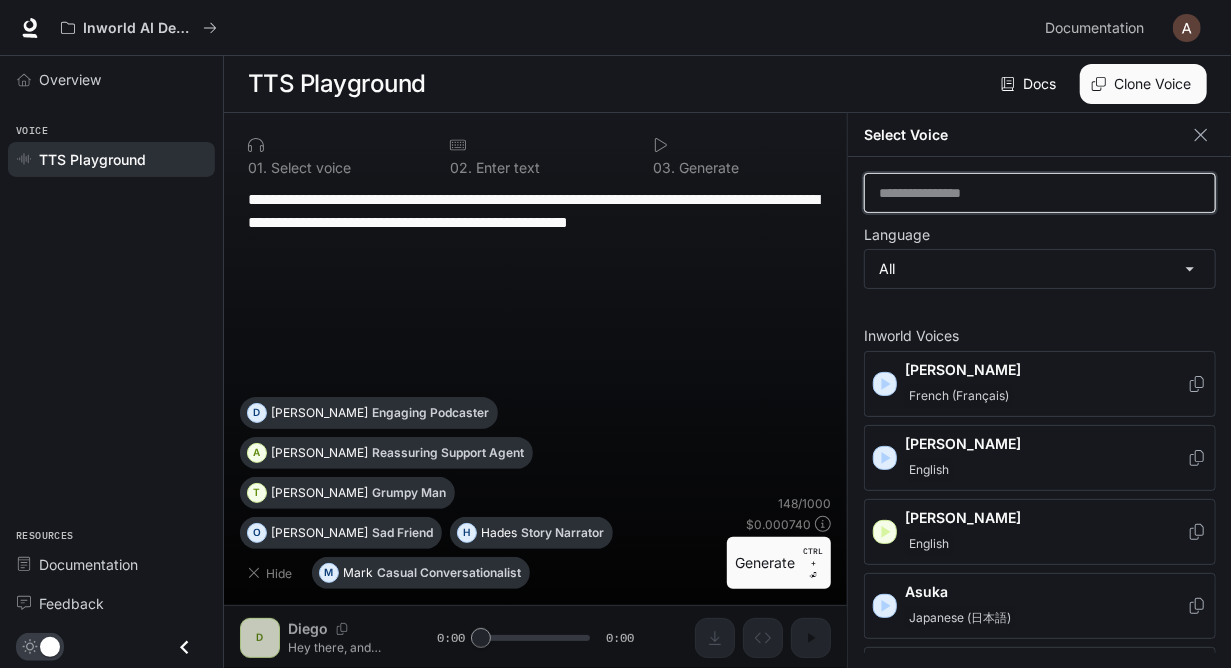 click at bounding box center [1040, 193] 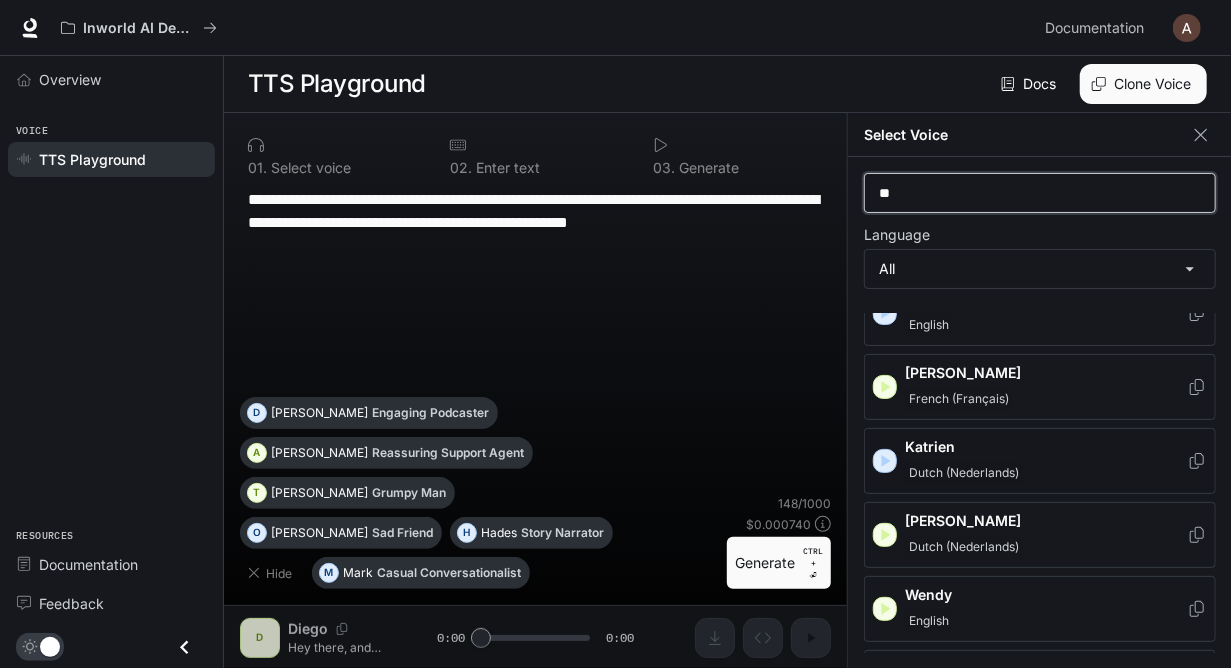type on "*" 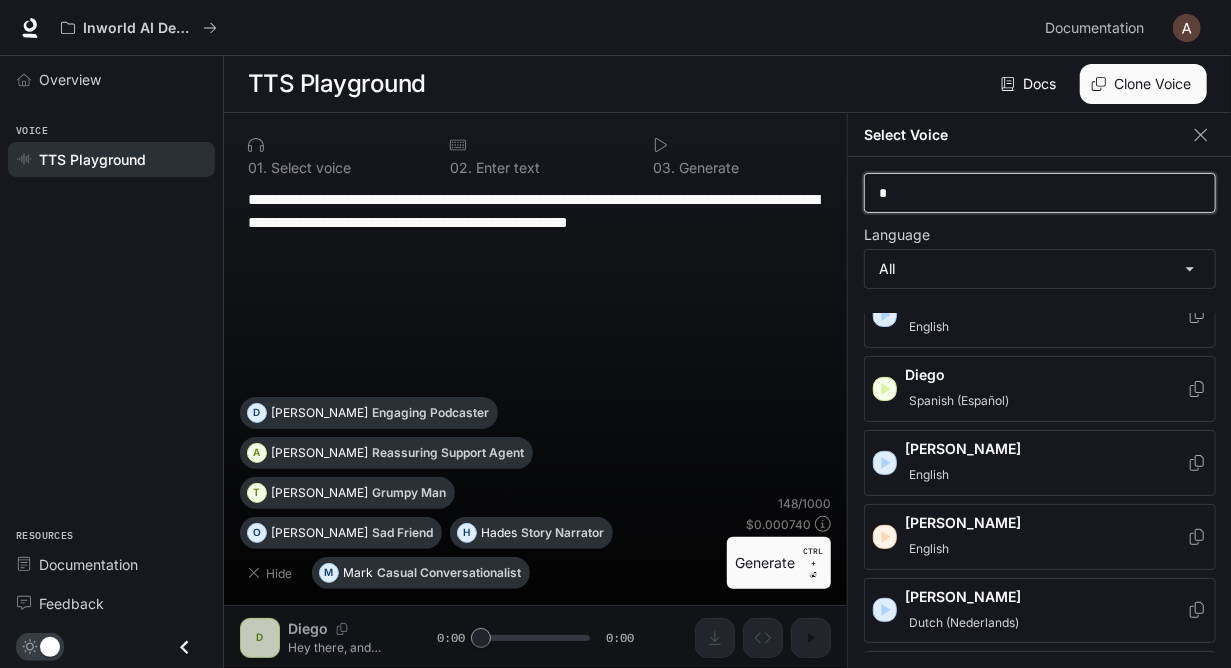type 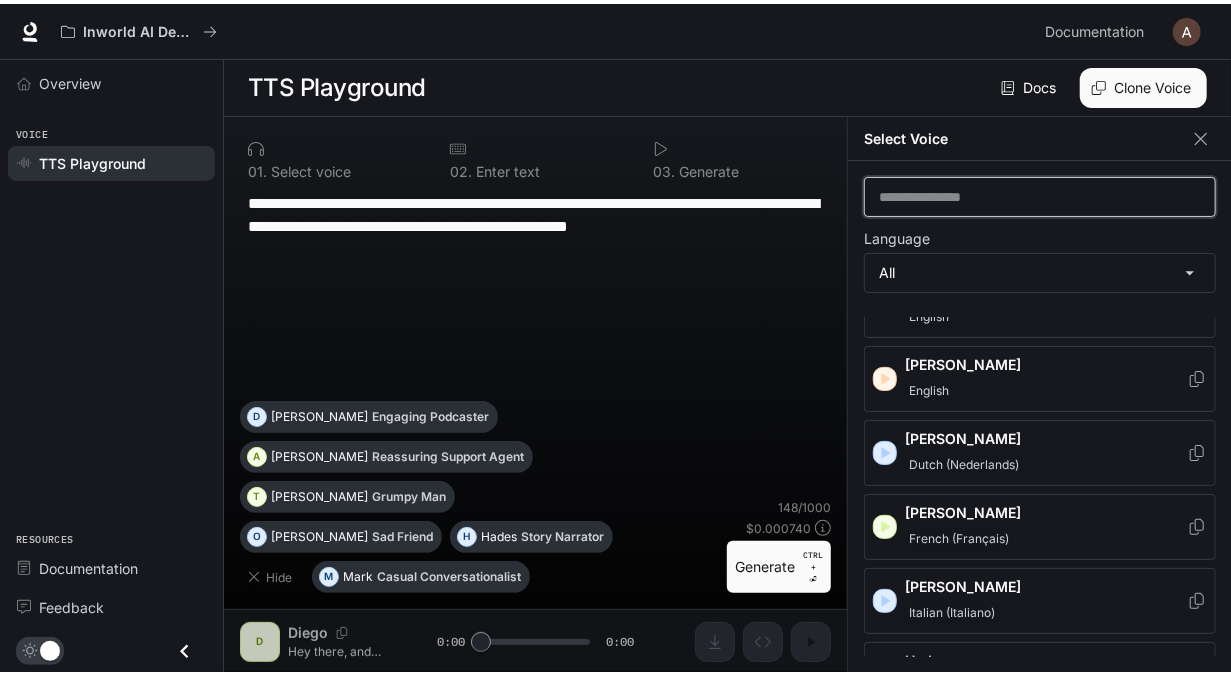 scroll, scrollTop: 747, scrollLeft: 0, axis: vertical 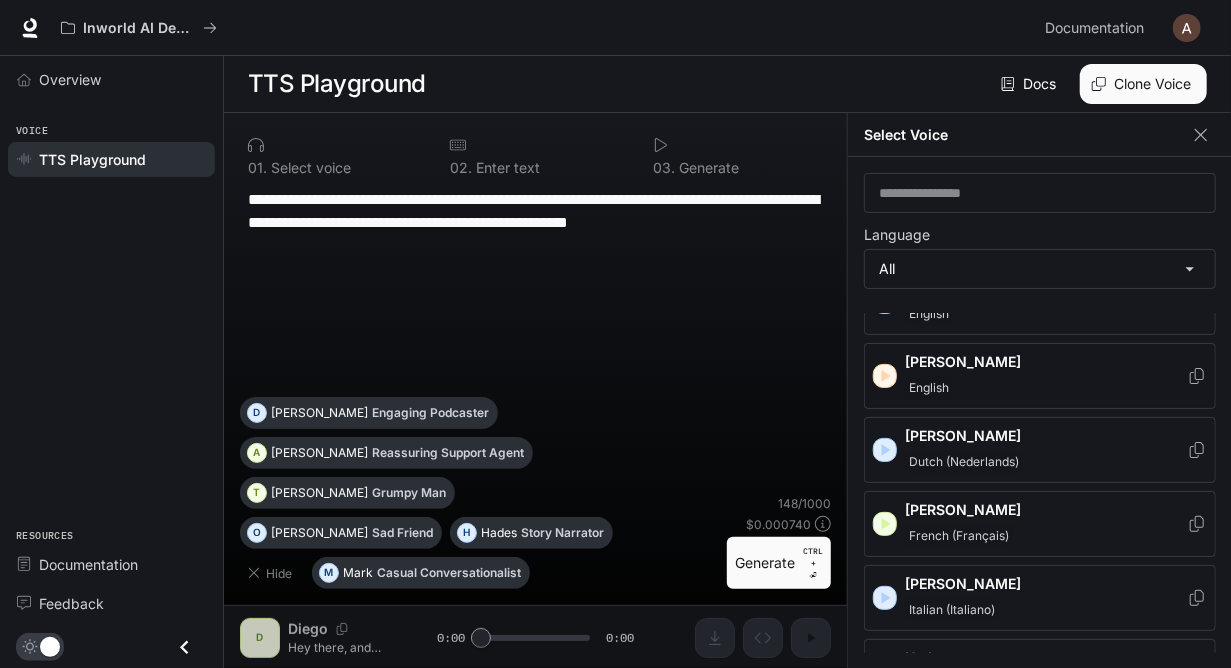 click on "English" at bounding box center (1046, 388) 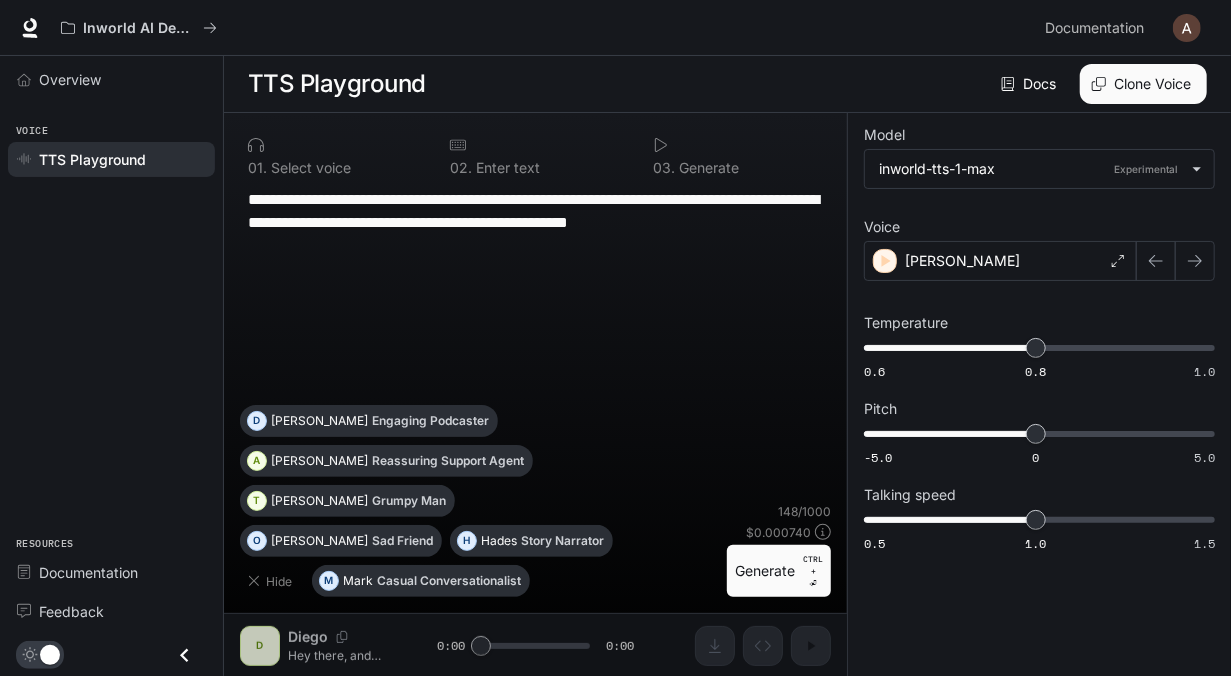 drag, startPoint x: 811, startPoint y: 227, endPoint x: 22, endPoint y: 178, distance: 790.5201 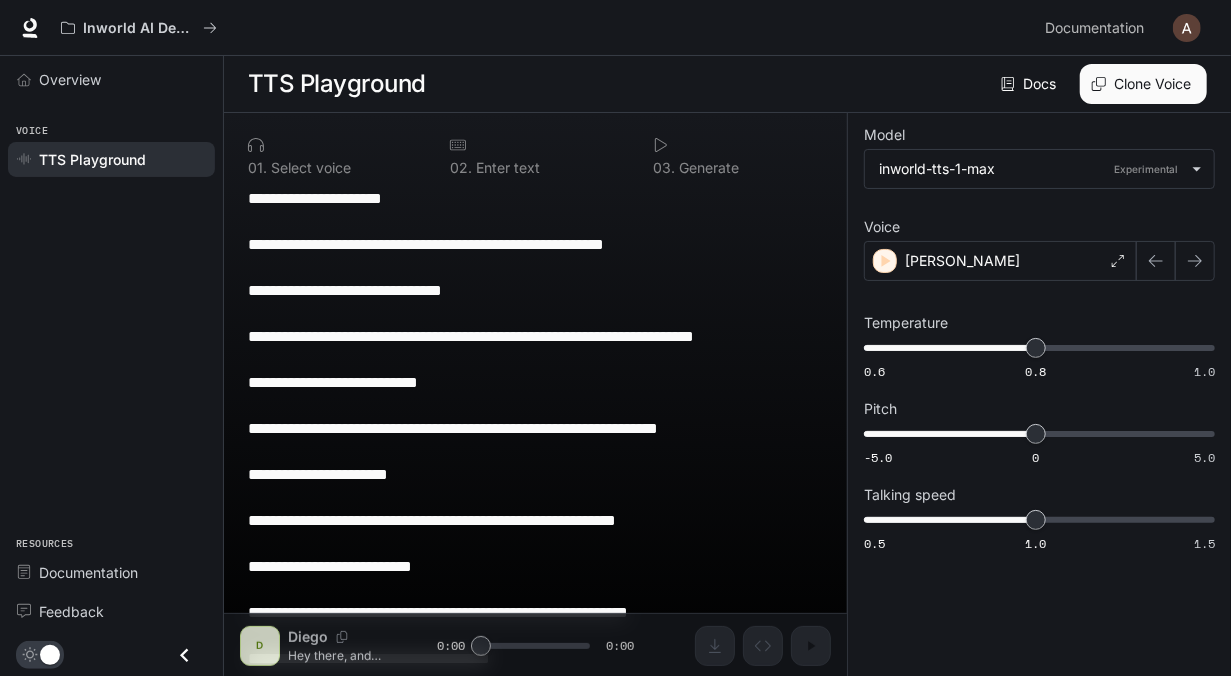 scroll, scrollTop: 497, scrollLeft: 0, axis: vertical 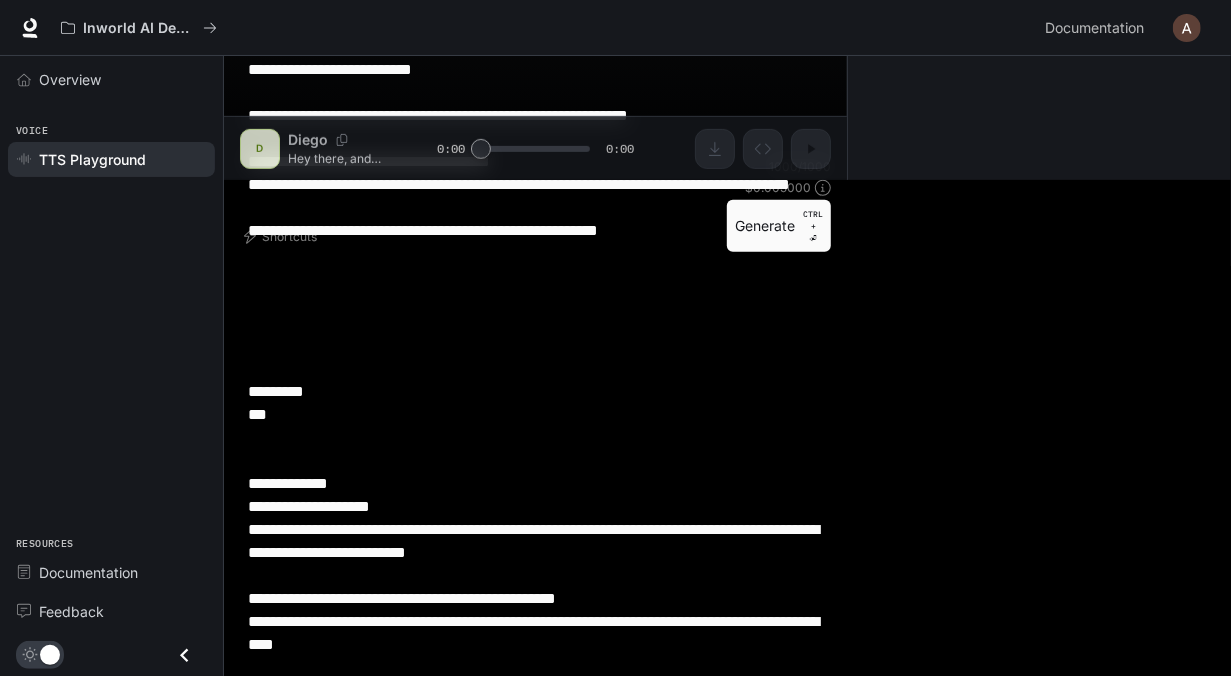 type on "**********" 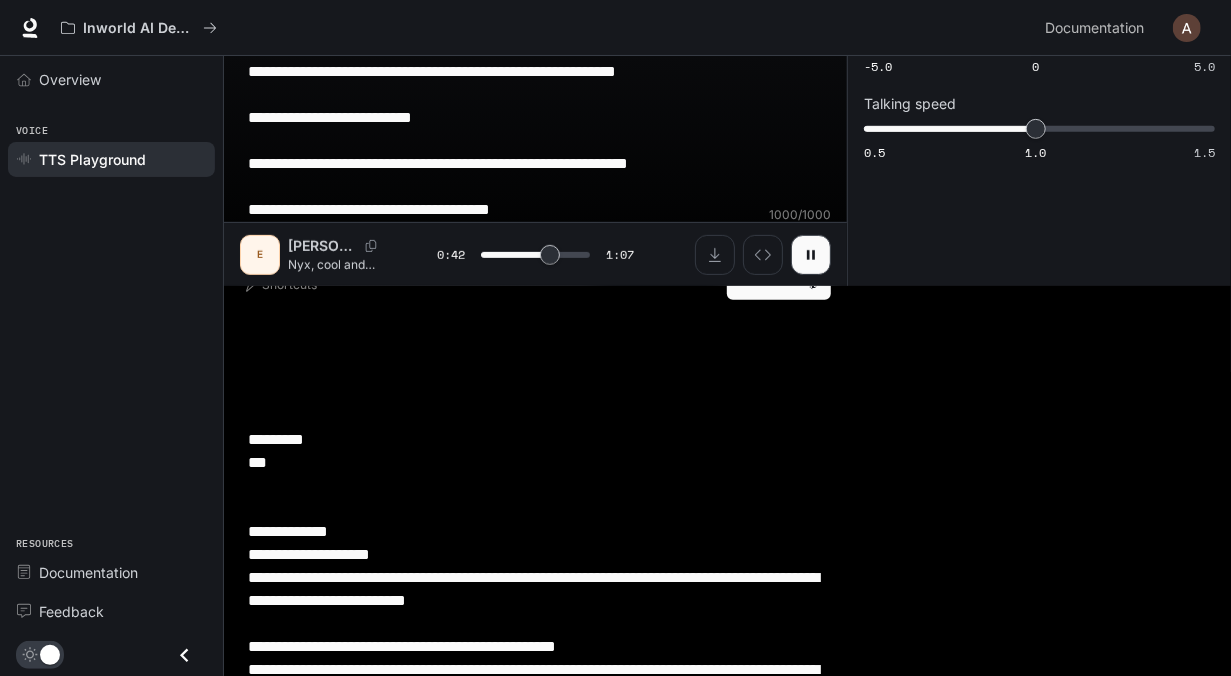 scroll, scrollTop: 442, scrollLeft: 0, axis: vertical 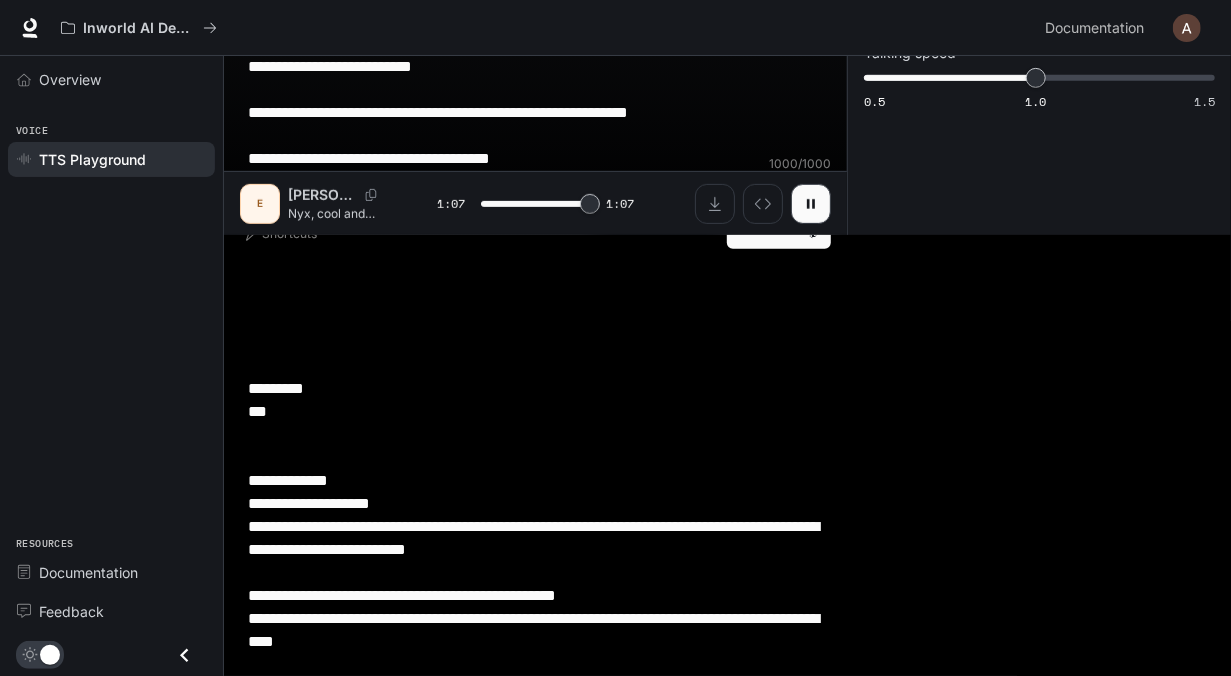 type on "*" 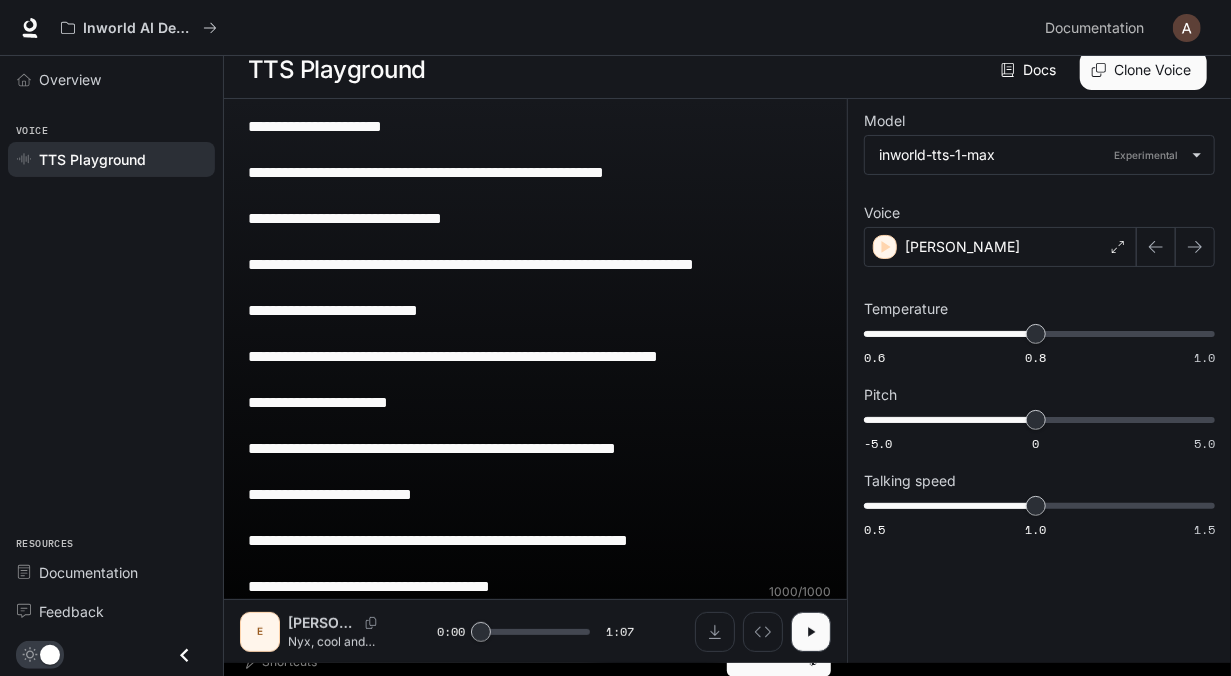 scroll, scrollTop: 0, scrollLeft: 0, axis: both 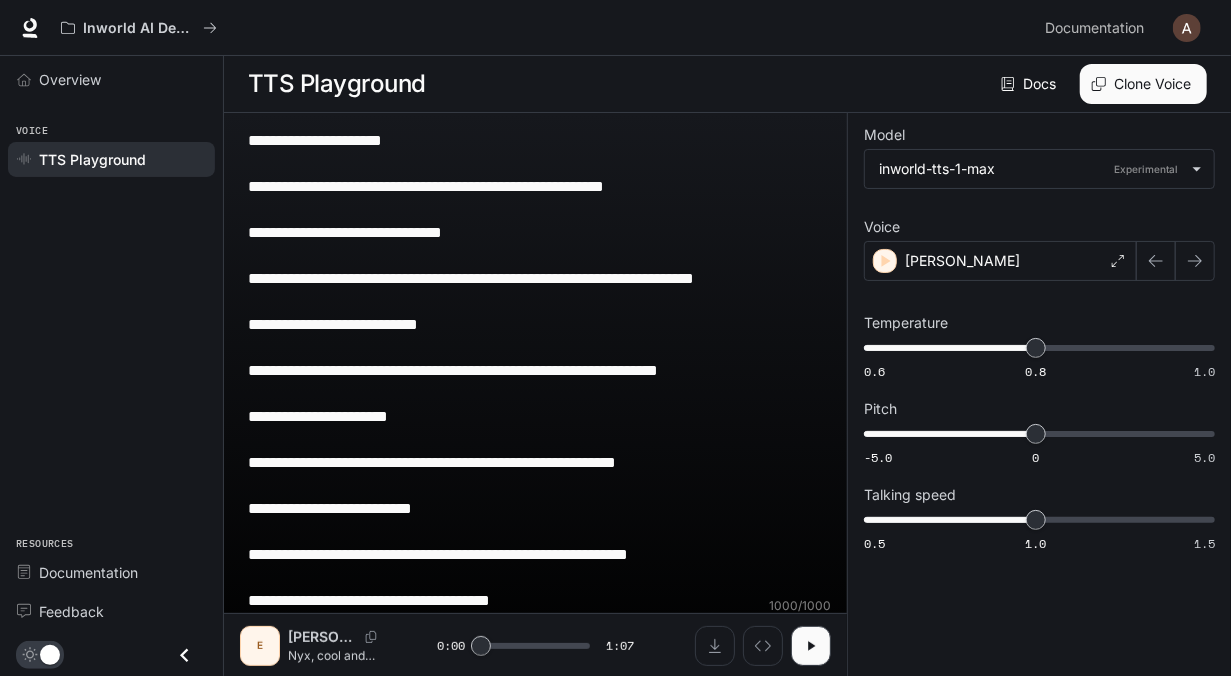 click on "**********" at bounding box center (535, 623) 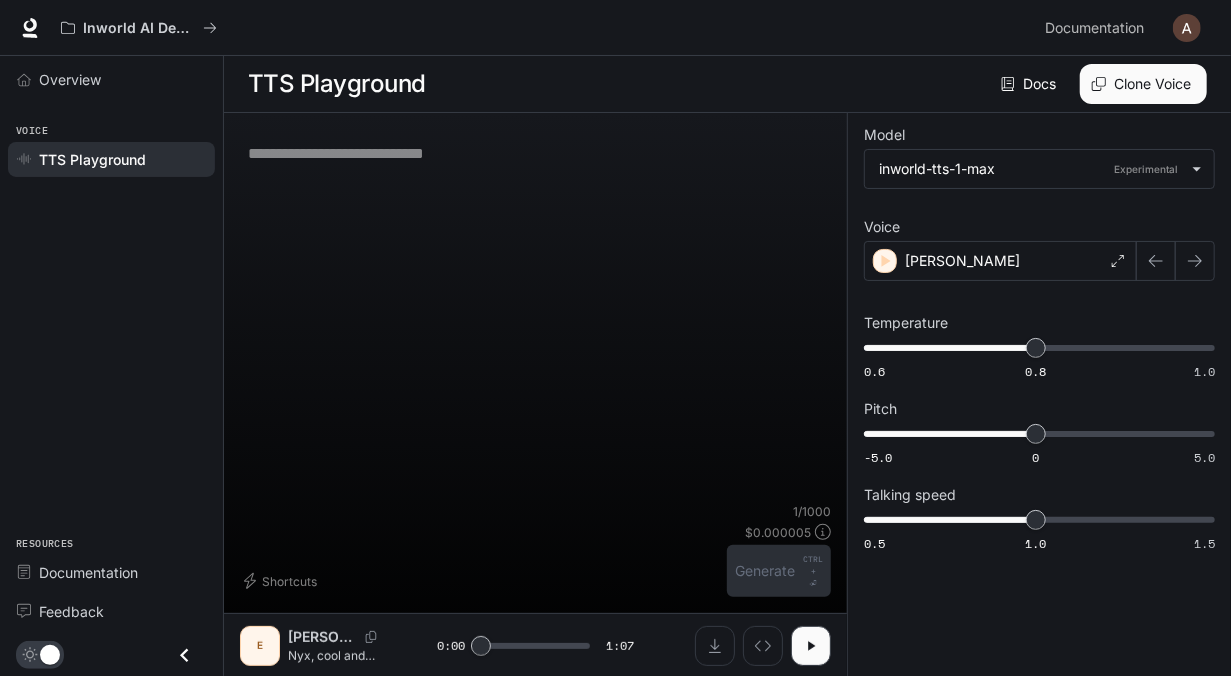 paste on "**********" 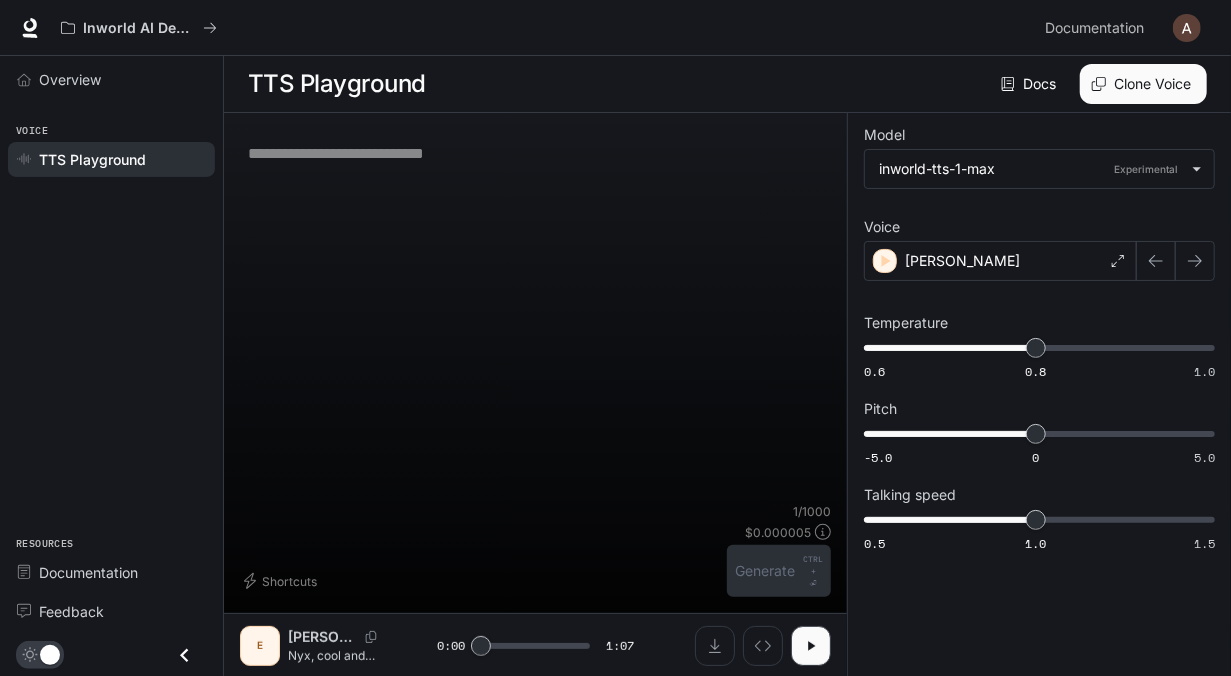 type on "**********" 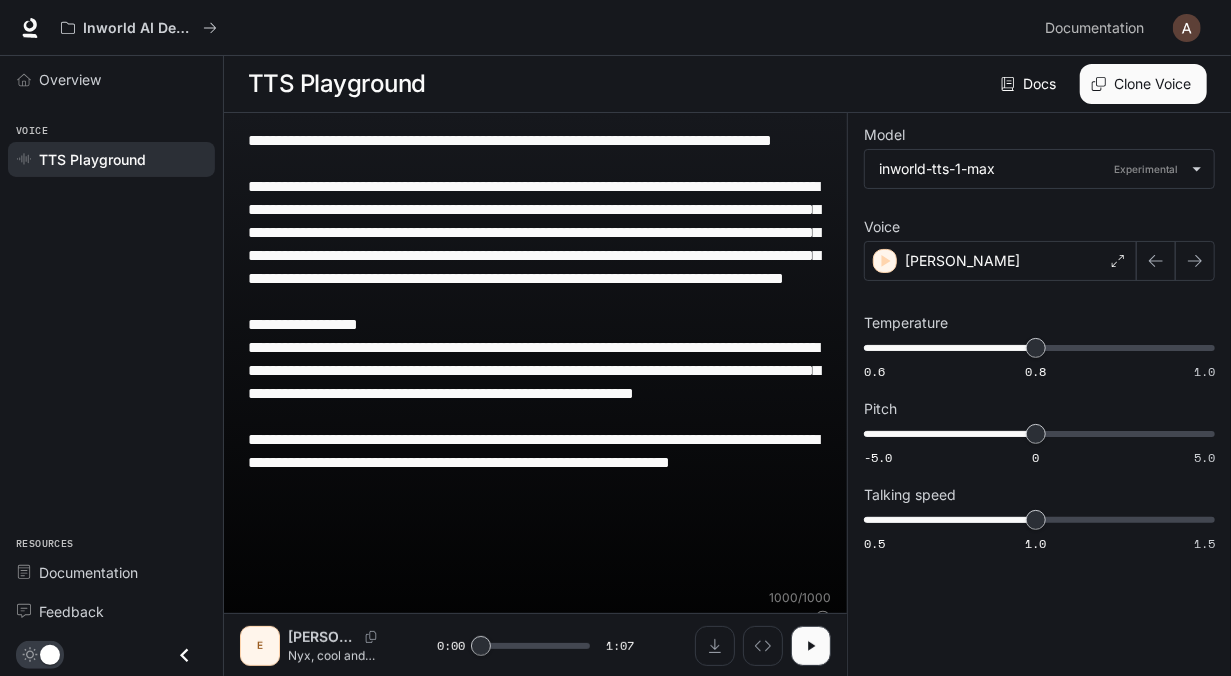 scroll, scrollTop: 6, scrollLeft: 0, axis: vertical 